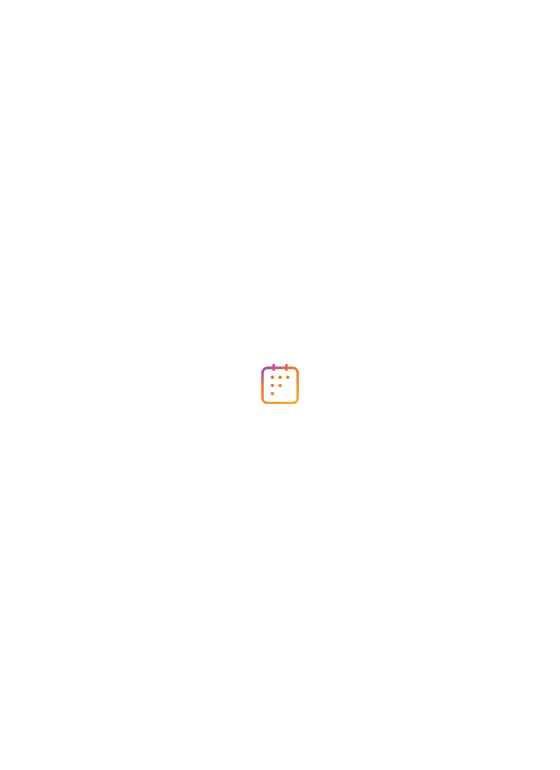 scroll, scrollTop: 0, scrollLeft: 0, axis: both 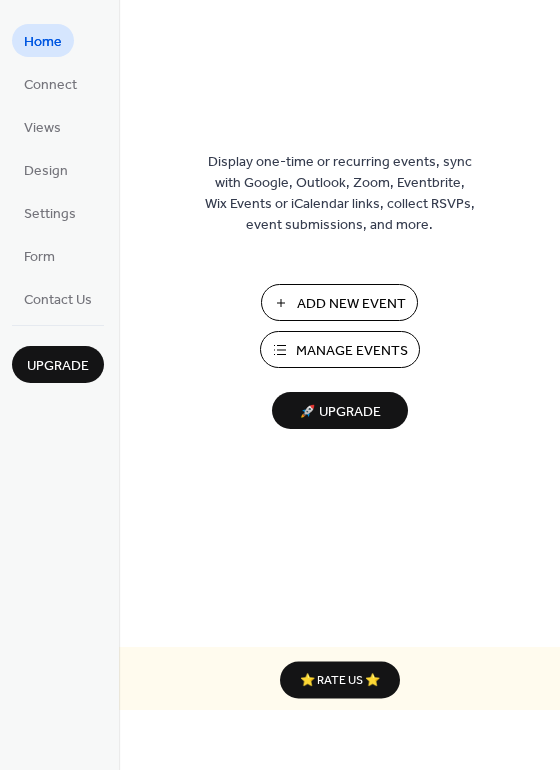 click on "Manage Events" at bounding box center [352, 351] 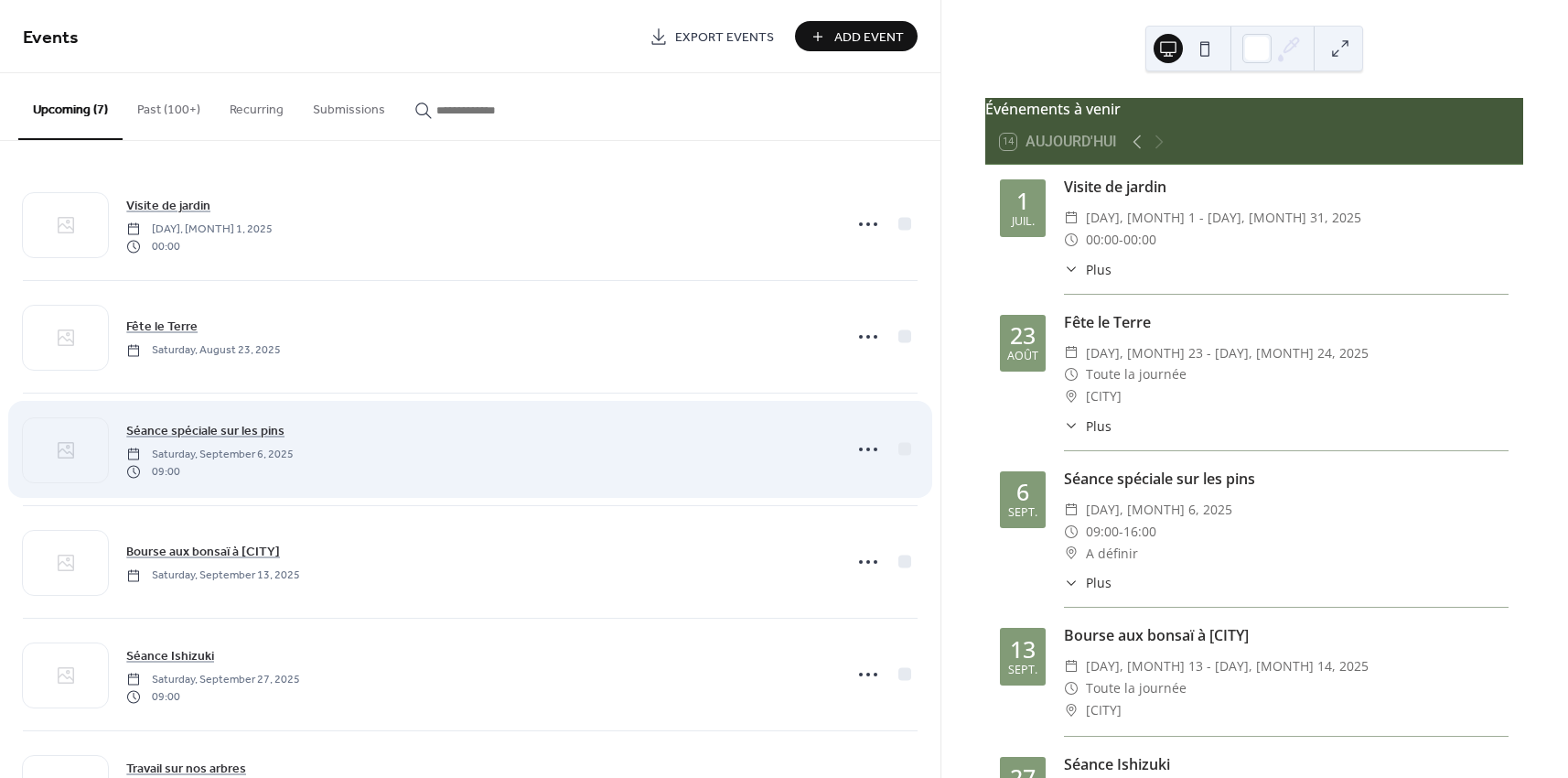 scroll, scrollTop: 0, scrollLeft: 0, axis: both 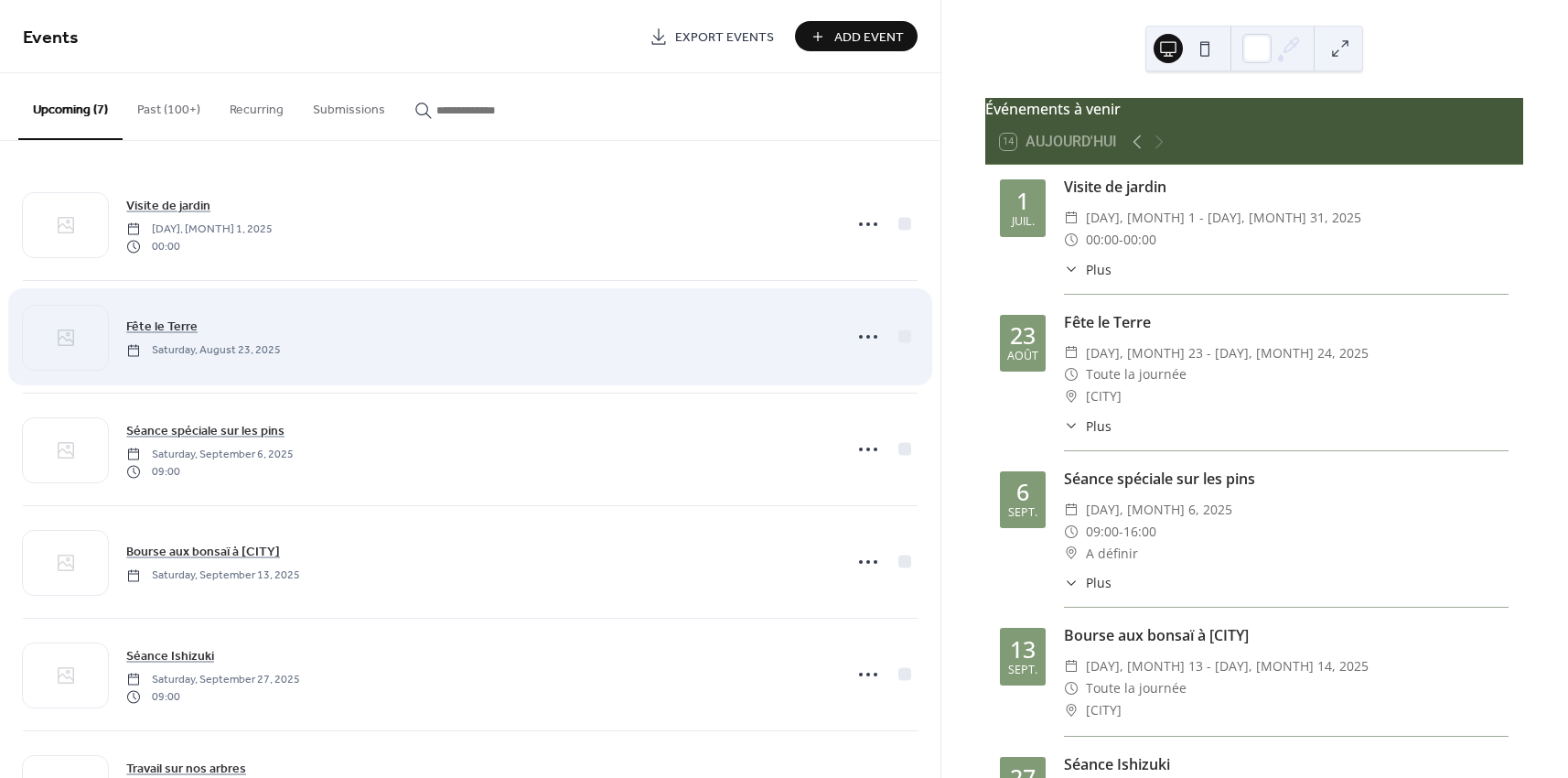 click on "Fête le Terre Saturday, August 23, 2025" at bounding box center [478, 336] 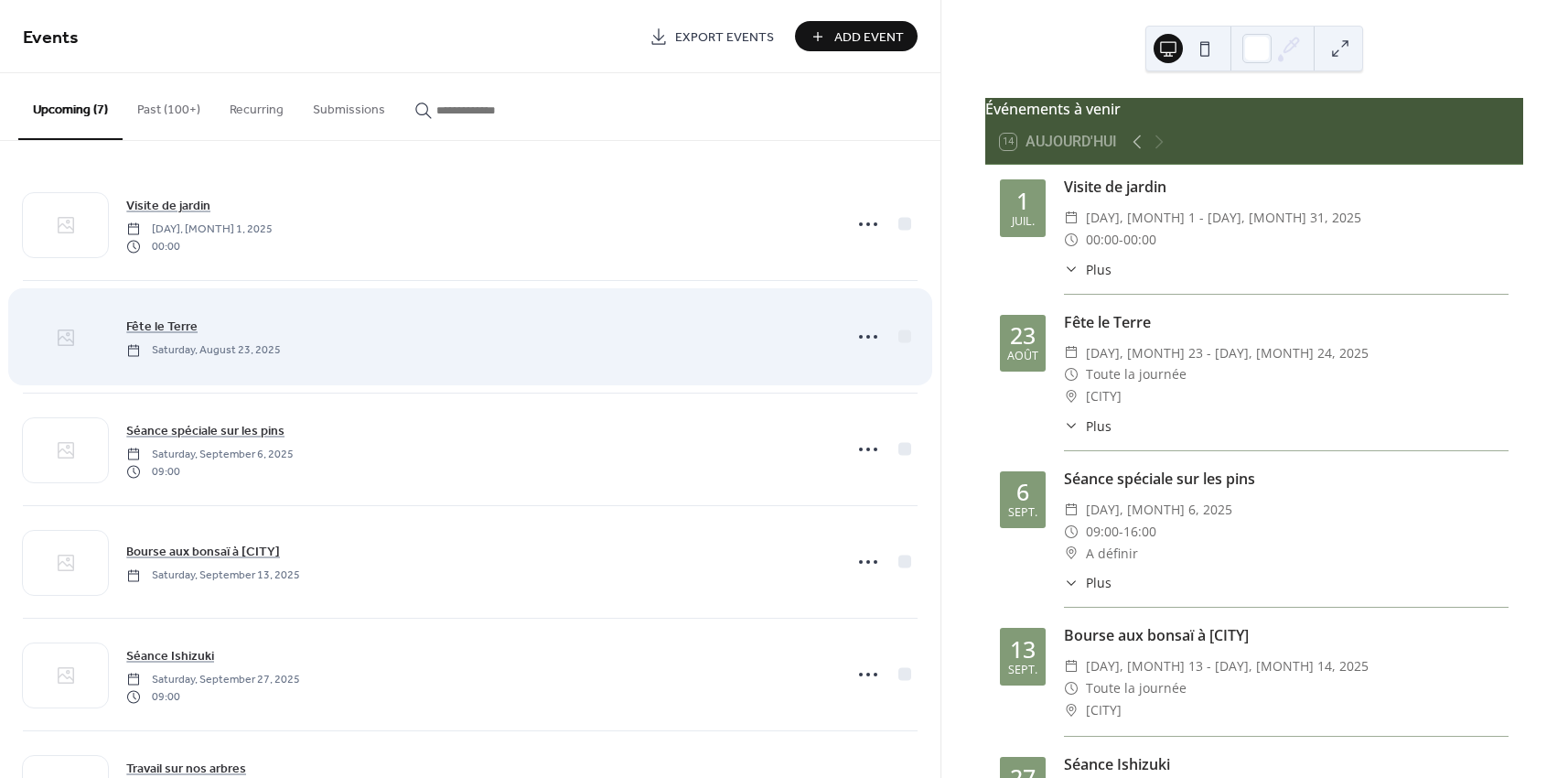 click 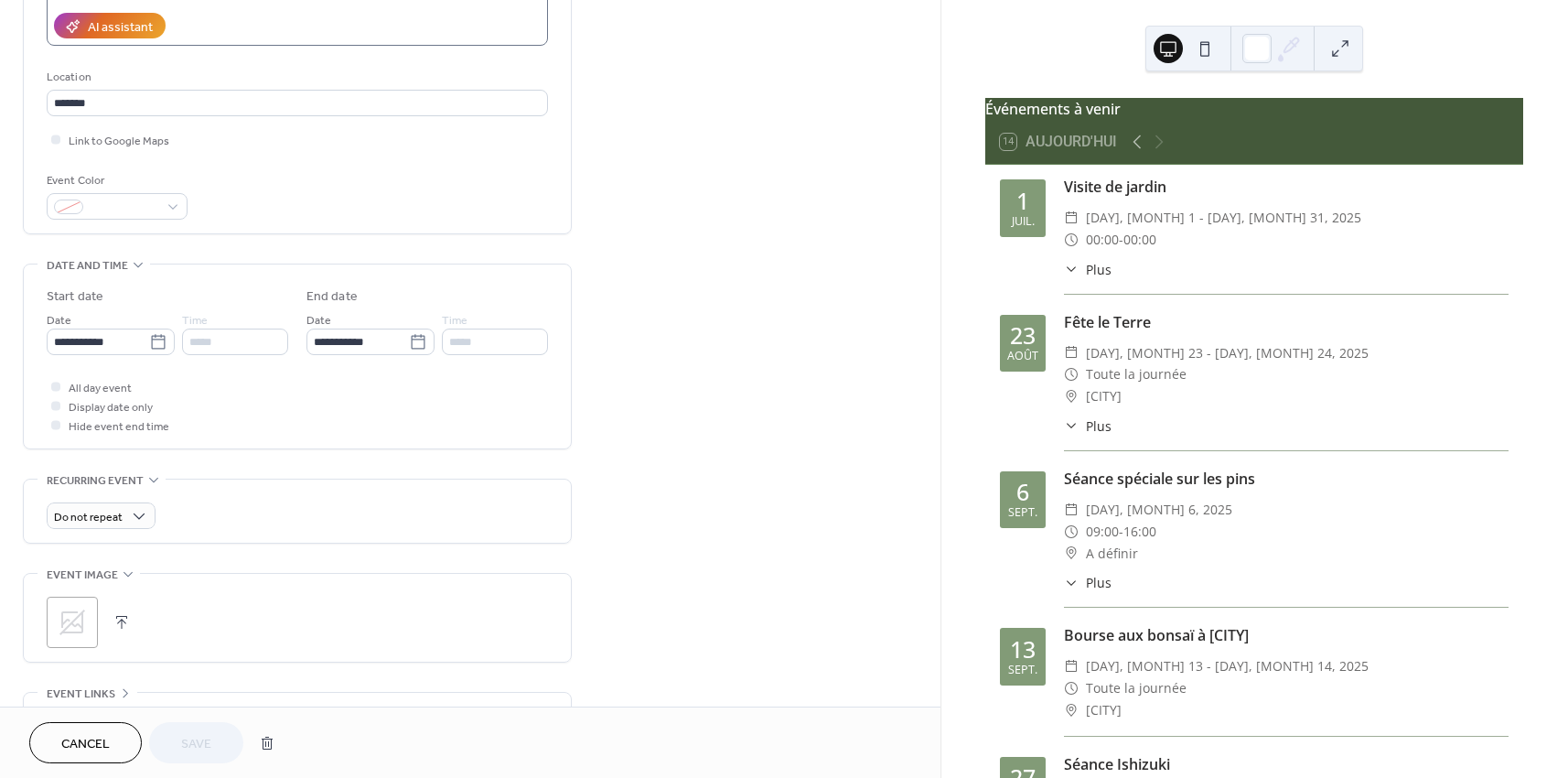 scroll, scrollTop: 509, scrollLeft: 0, axis: vertical 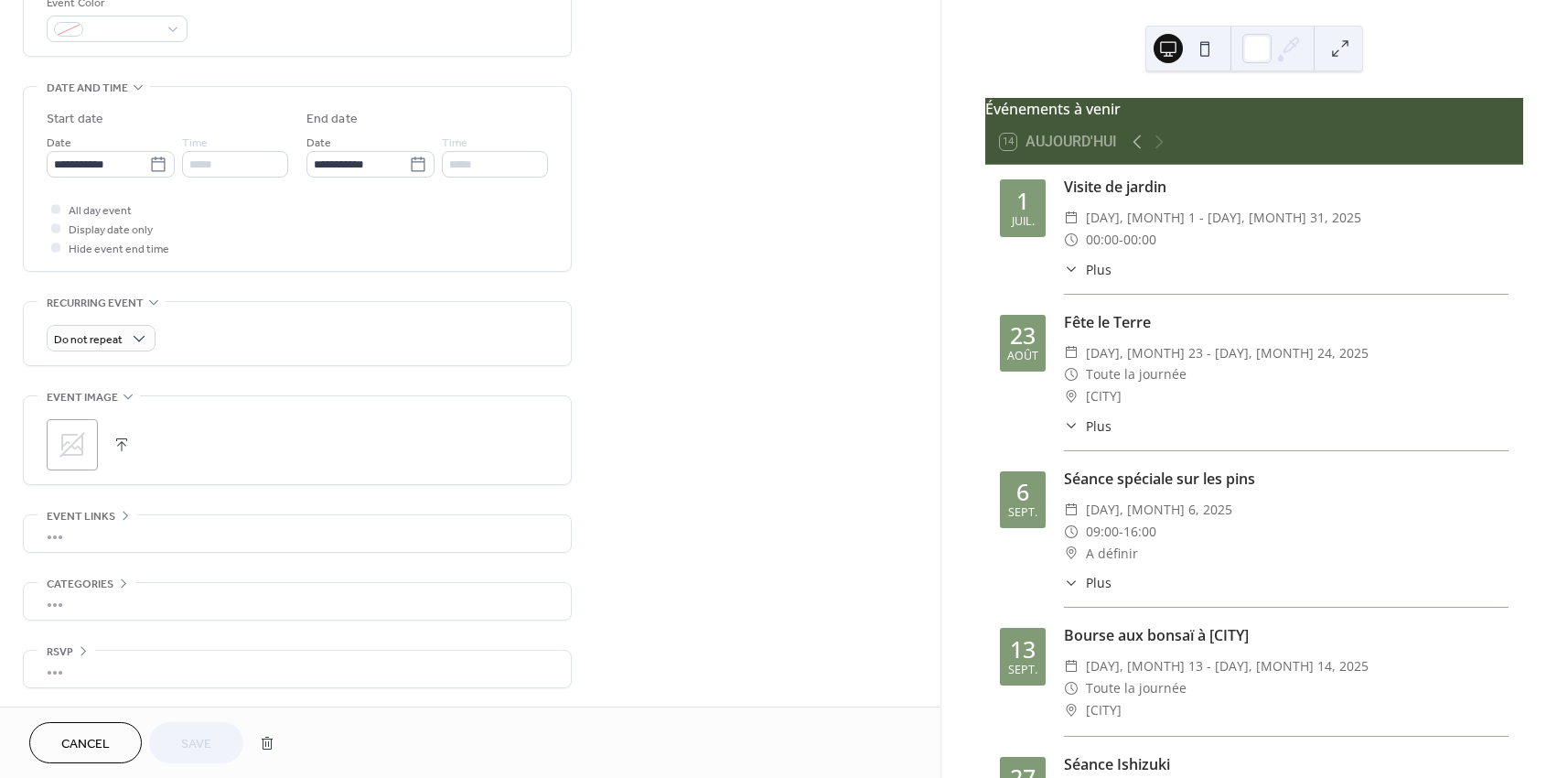 click on "Cancel" at bounding box center (85, 744) 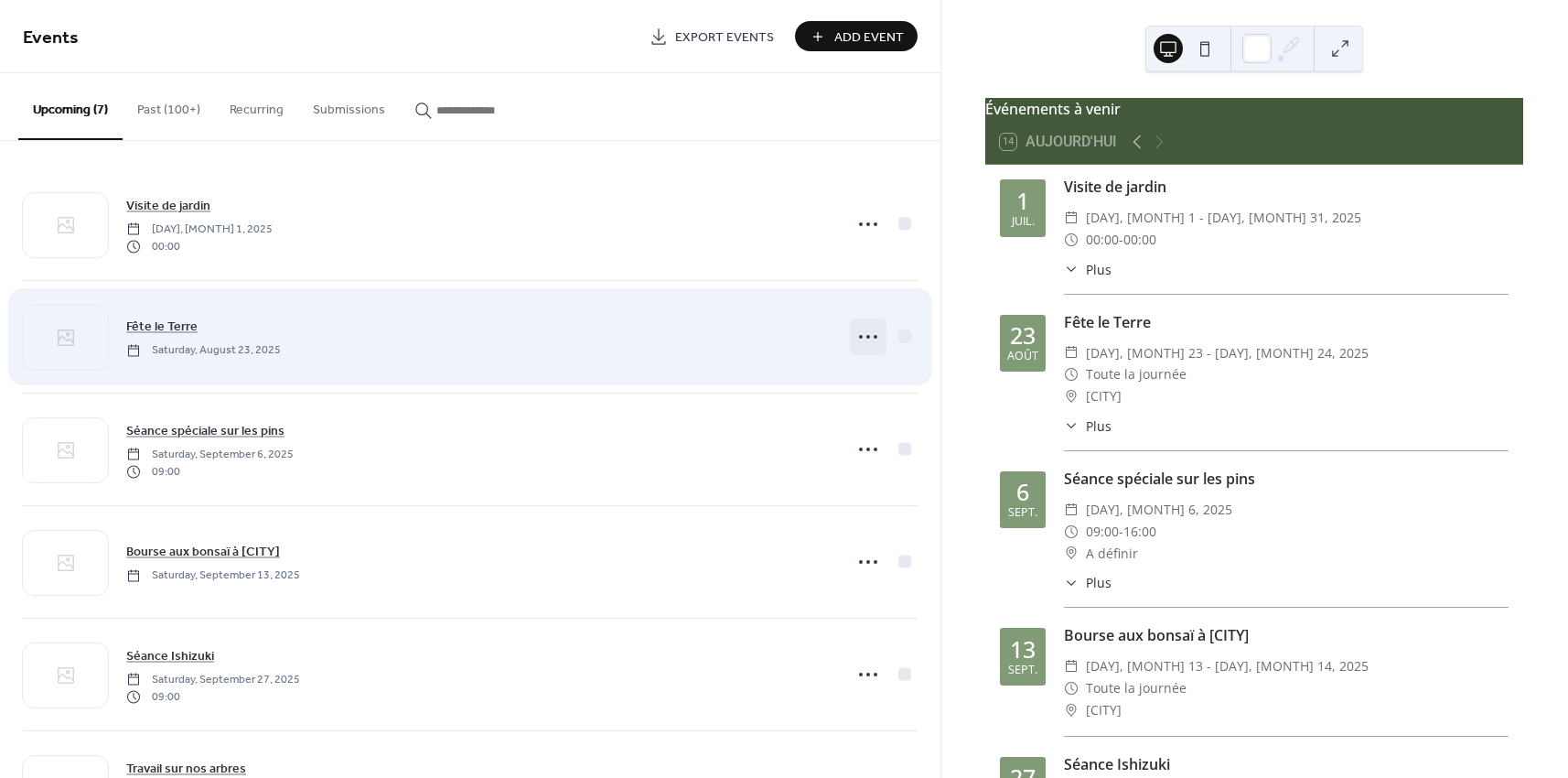 click 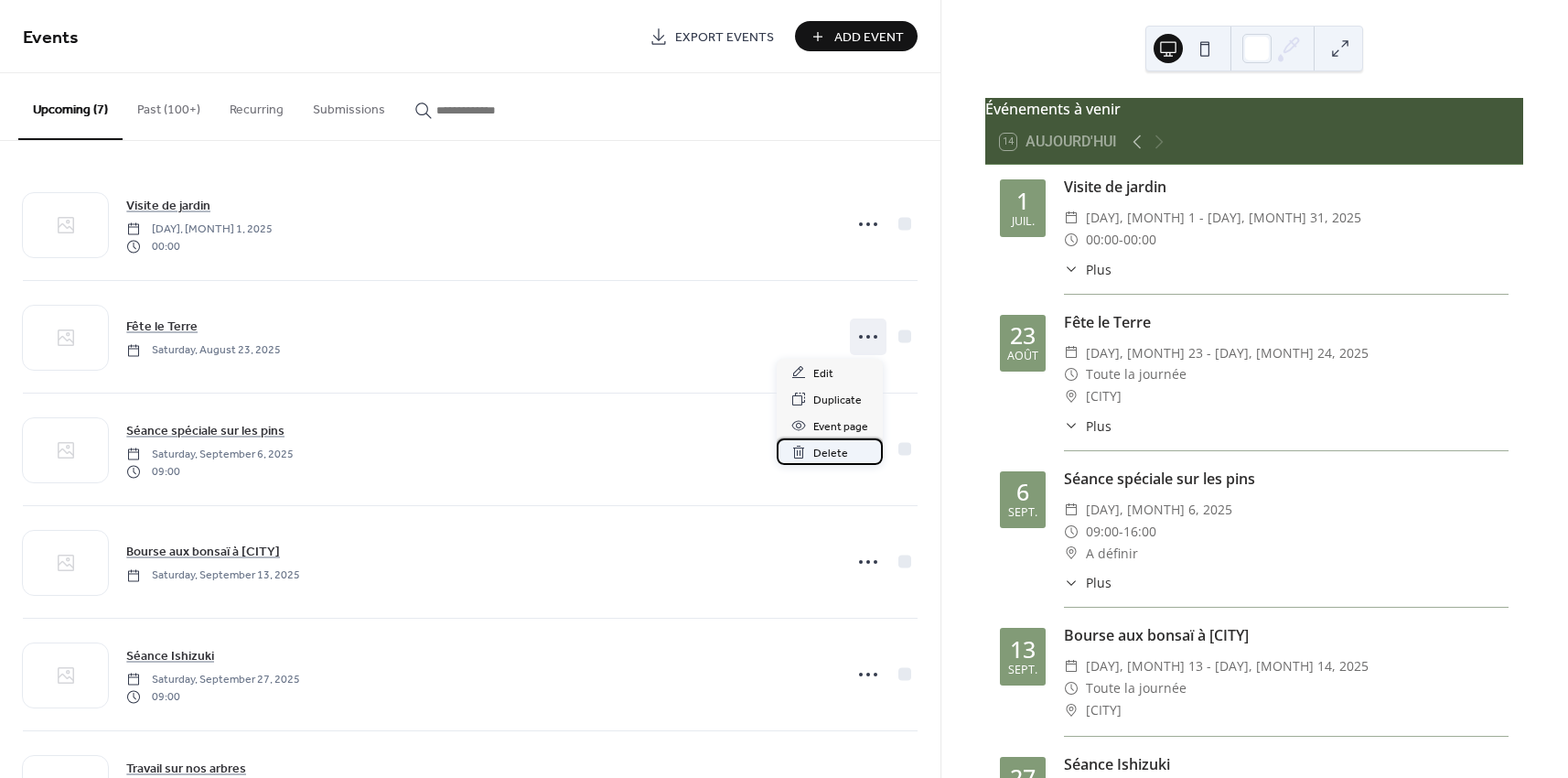 click on "Delete" at bounding box center [831, 453] 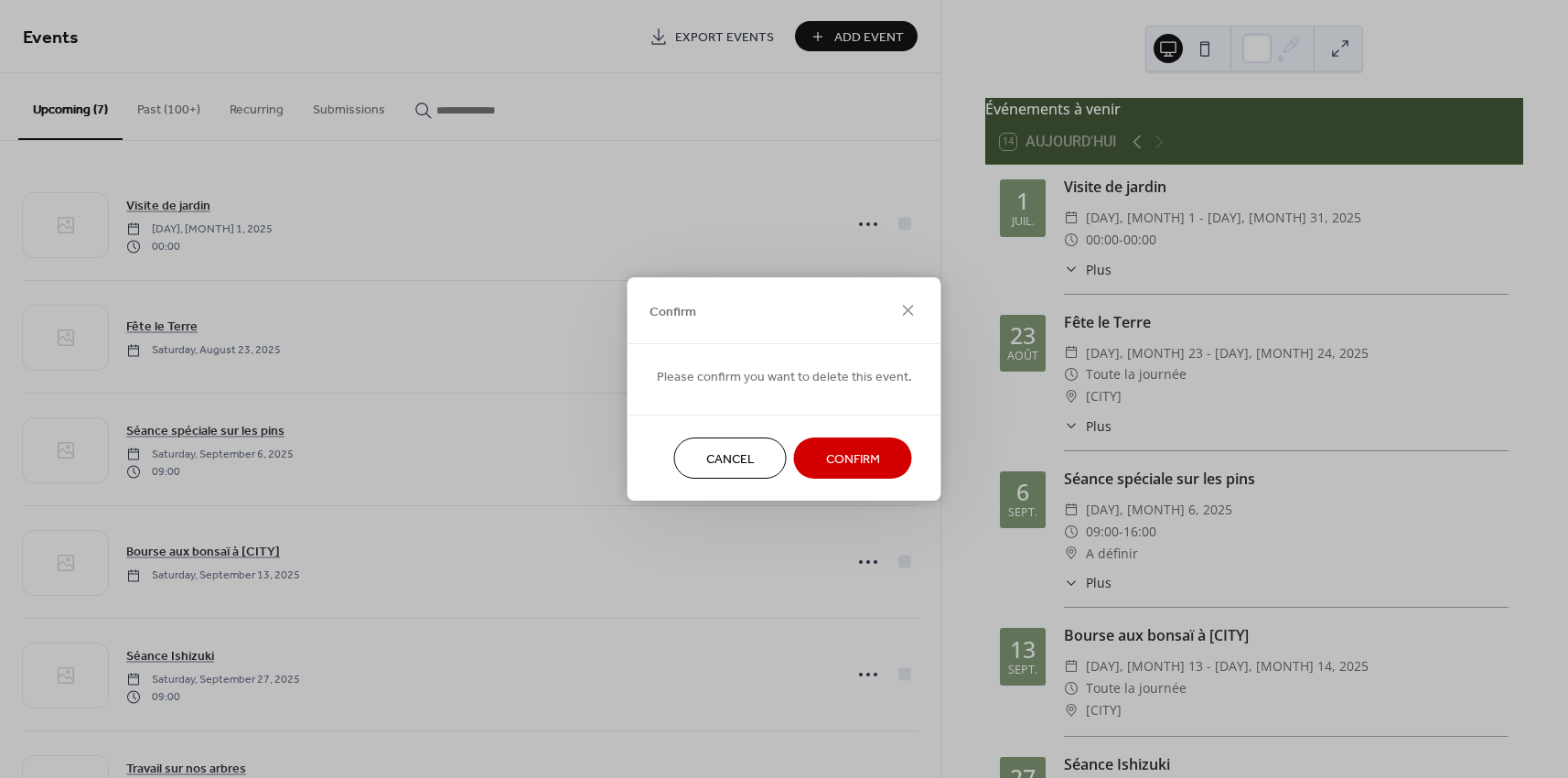click on "Confirm" at bounding box center (853, 459) 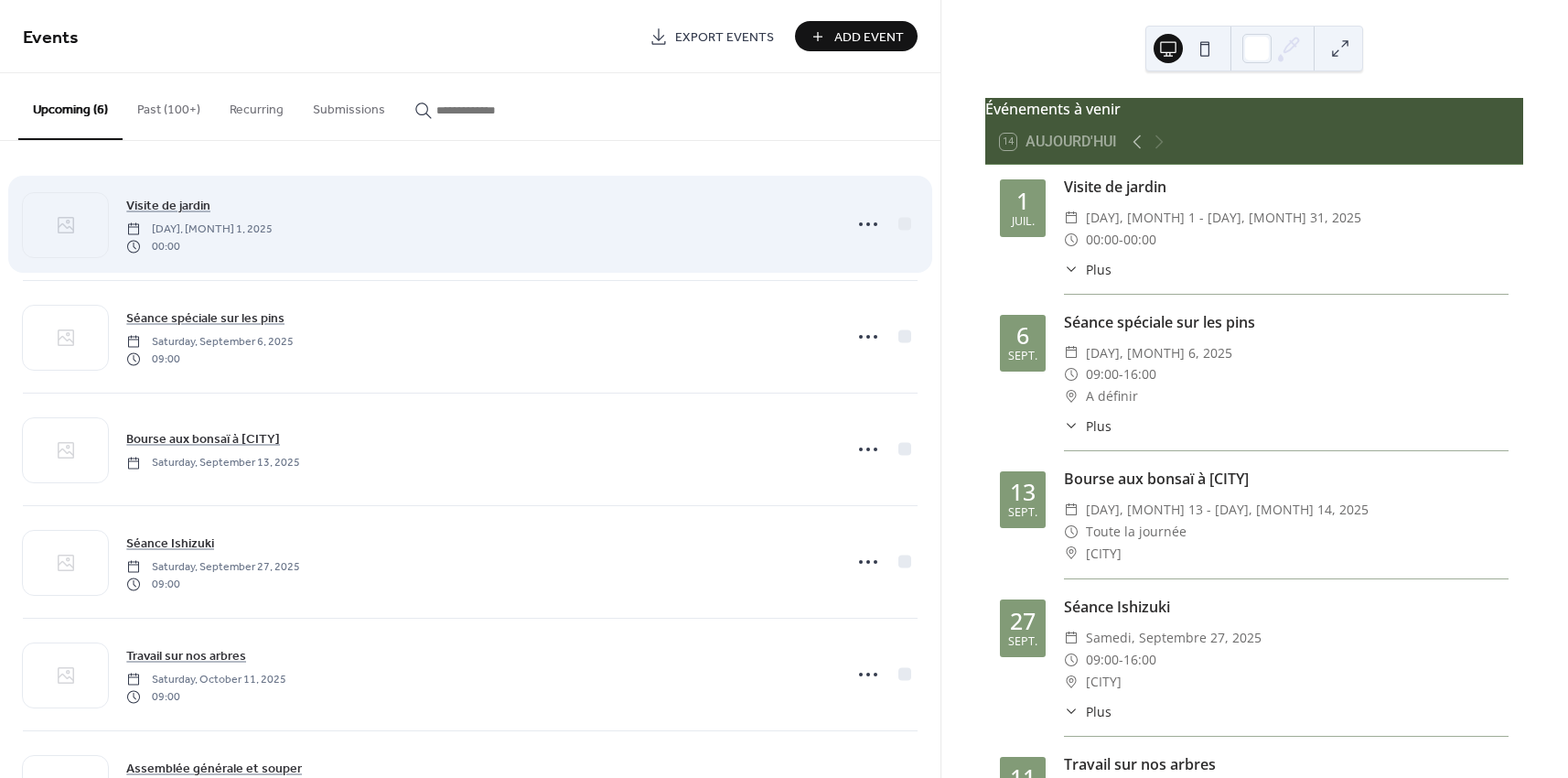 click on "Visite de jardin Tuesday, July 1, 2025 00:00" at bounding box center (478, 224) 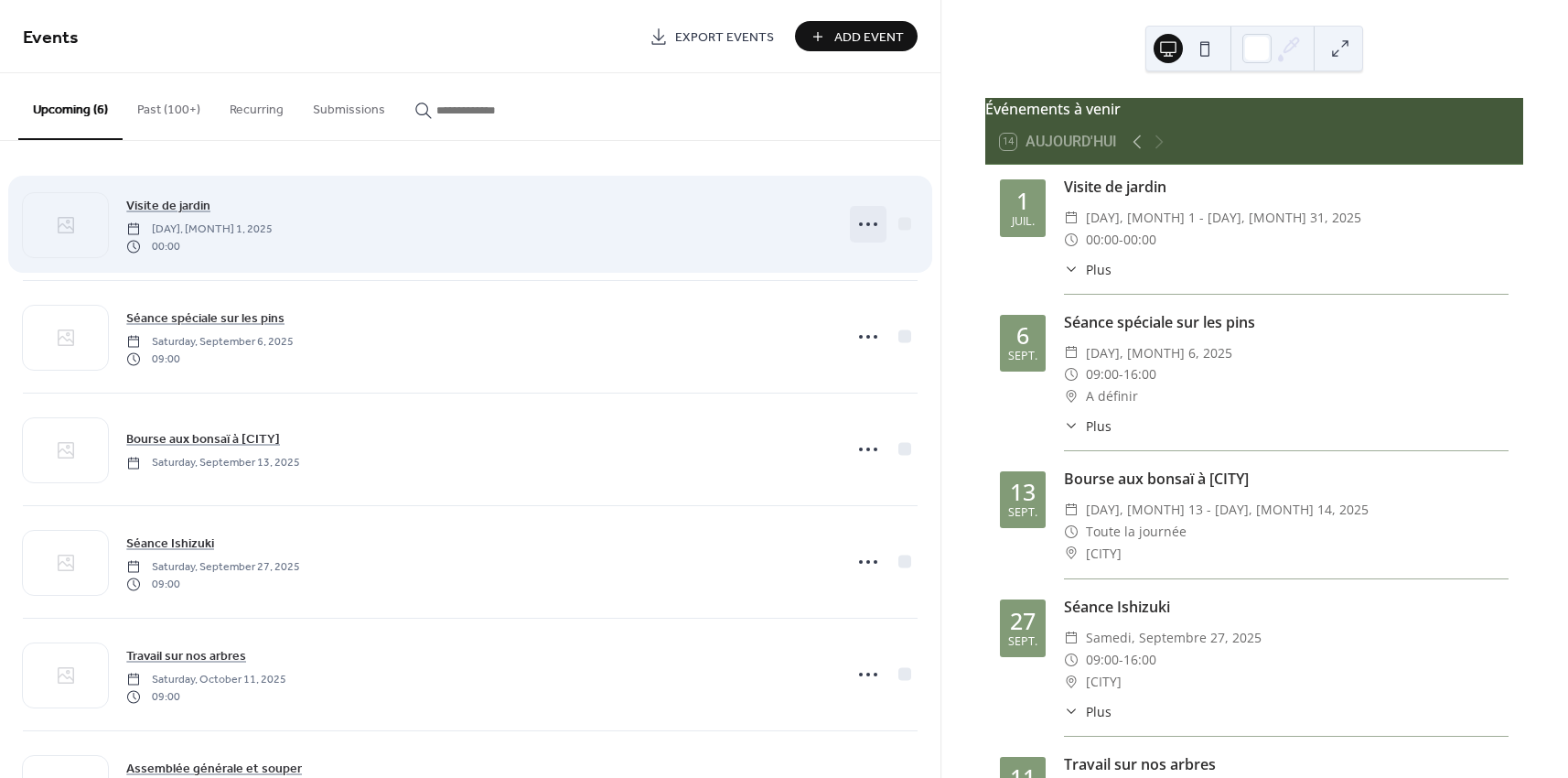 click 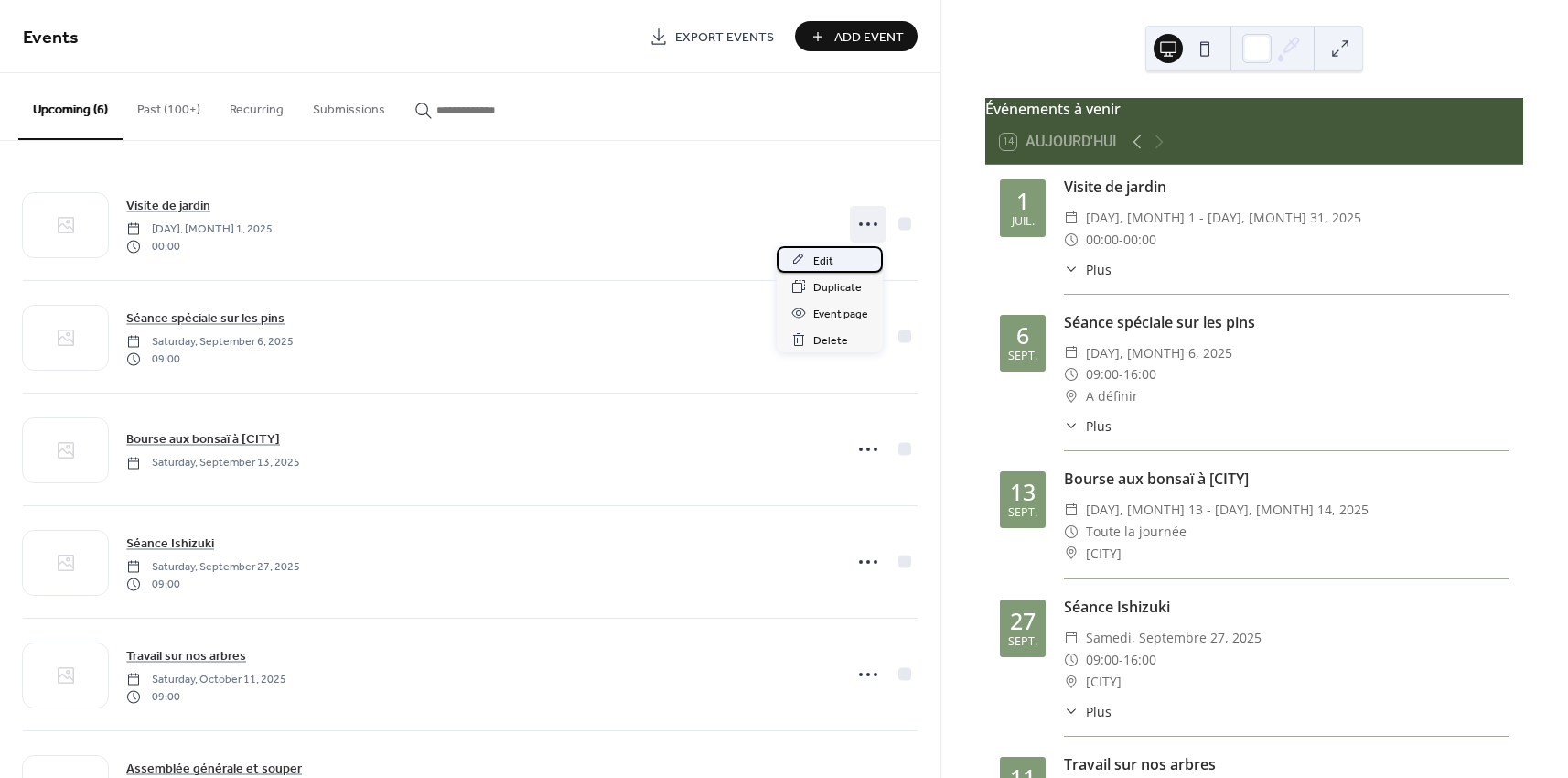 click on "Edit" at bounding box center [823, 261] 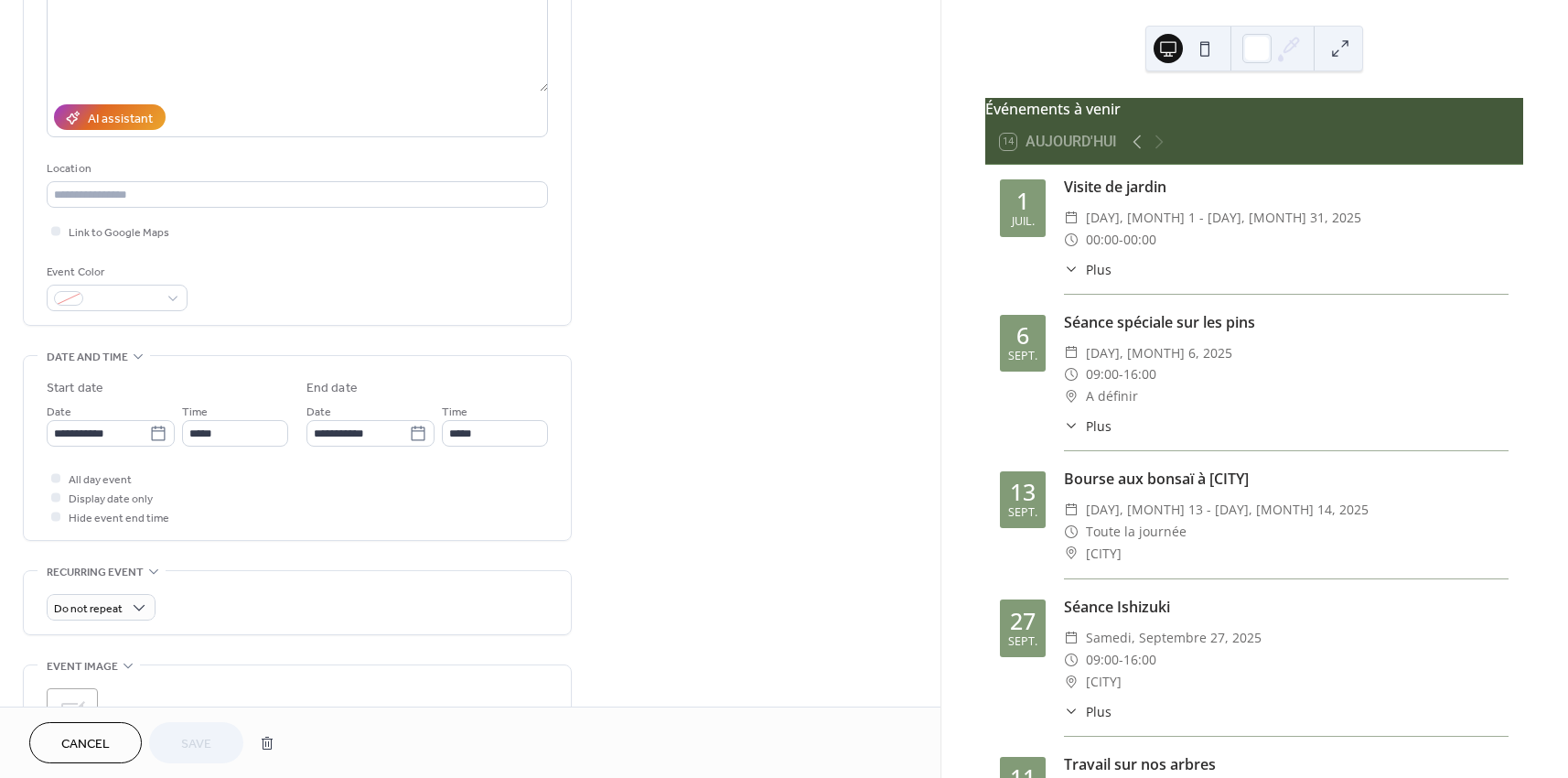 scroll, scrollTop: 245, scrollLeft: 0, axis: vertical 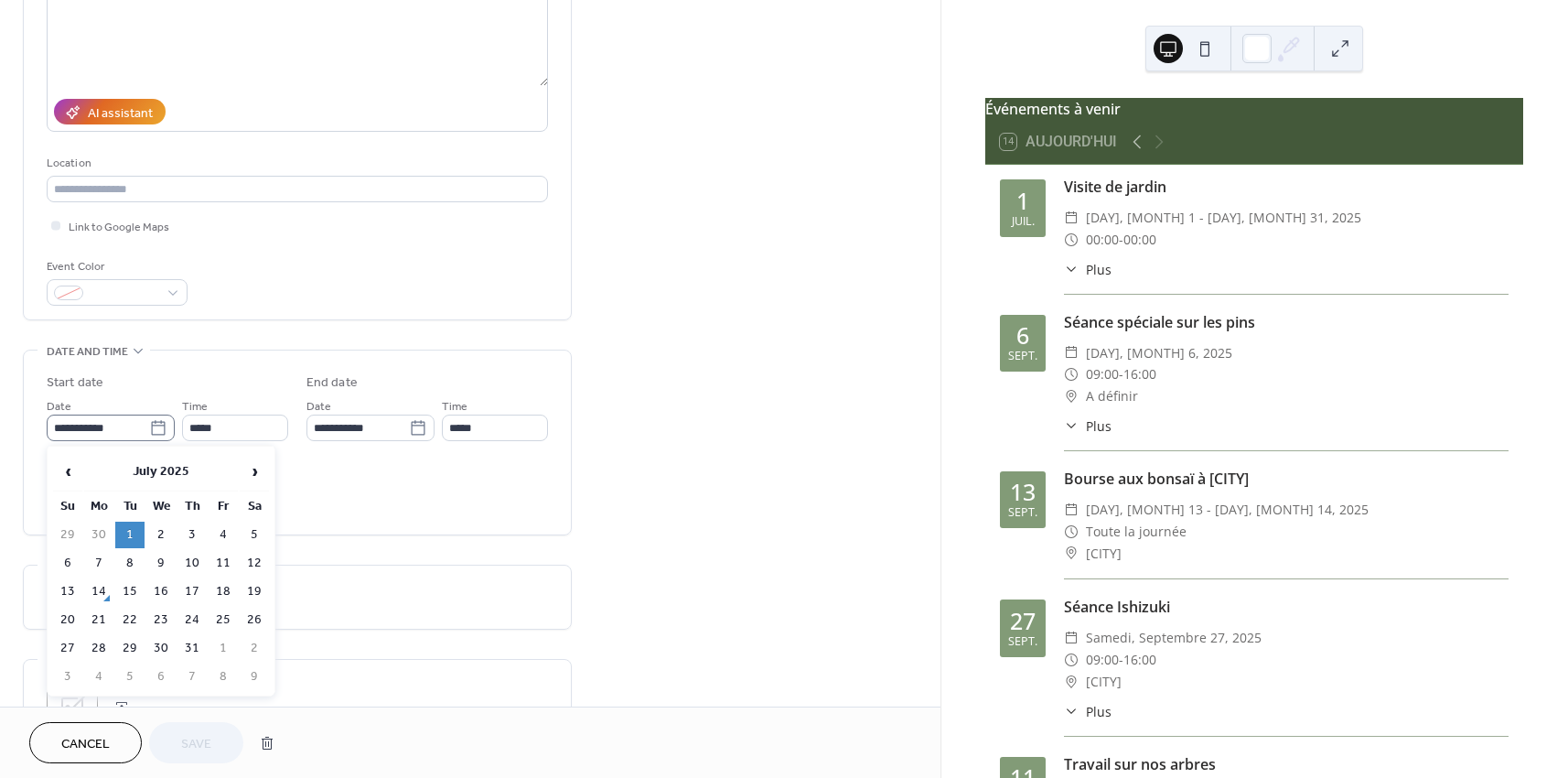 click 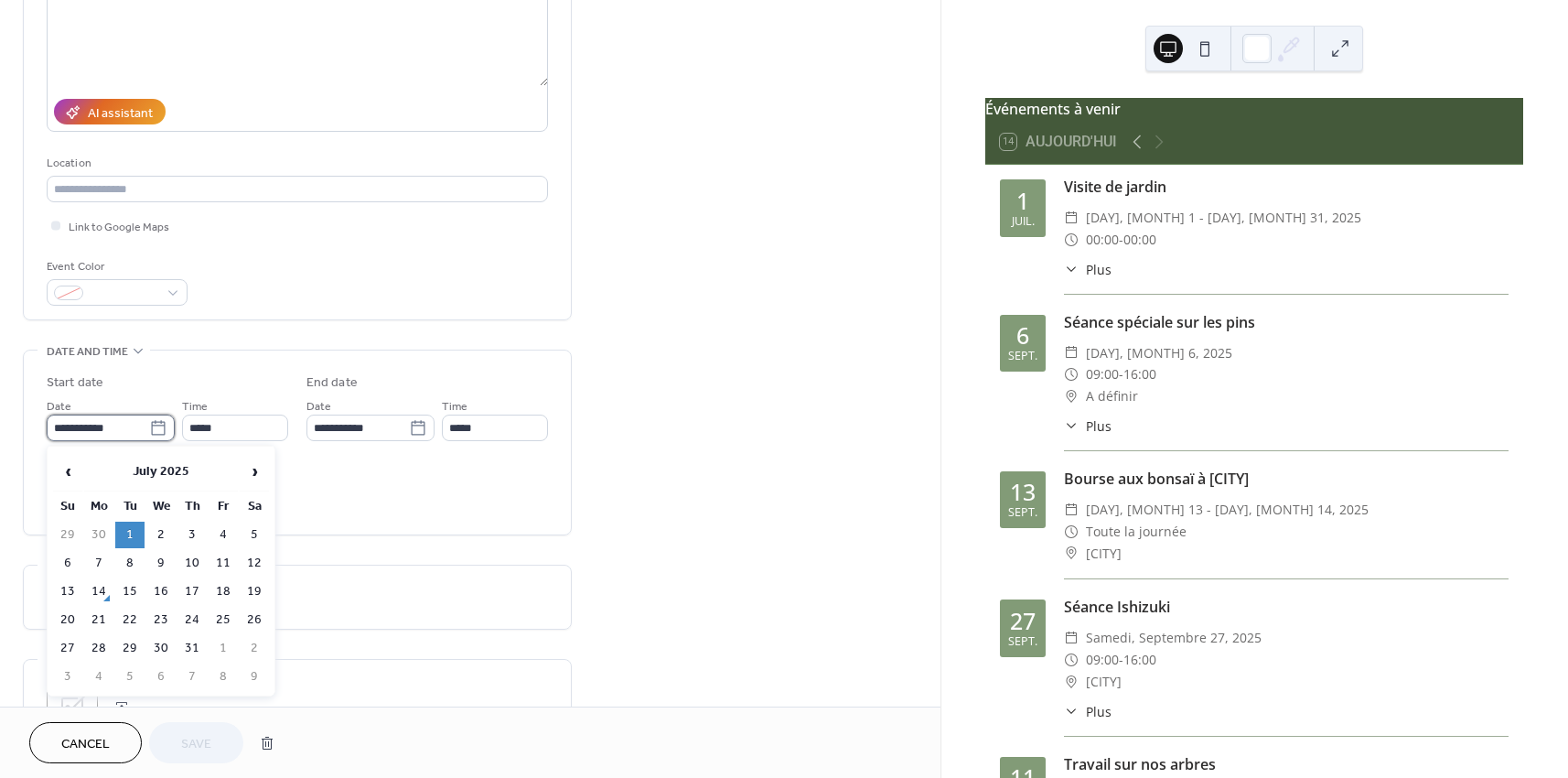 click on "**********" at bounding box center (98, 427) 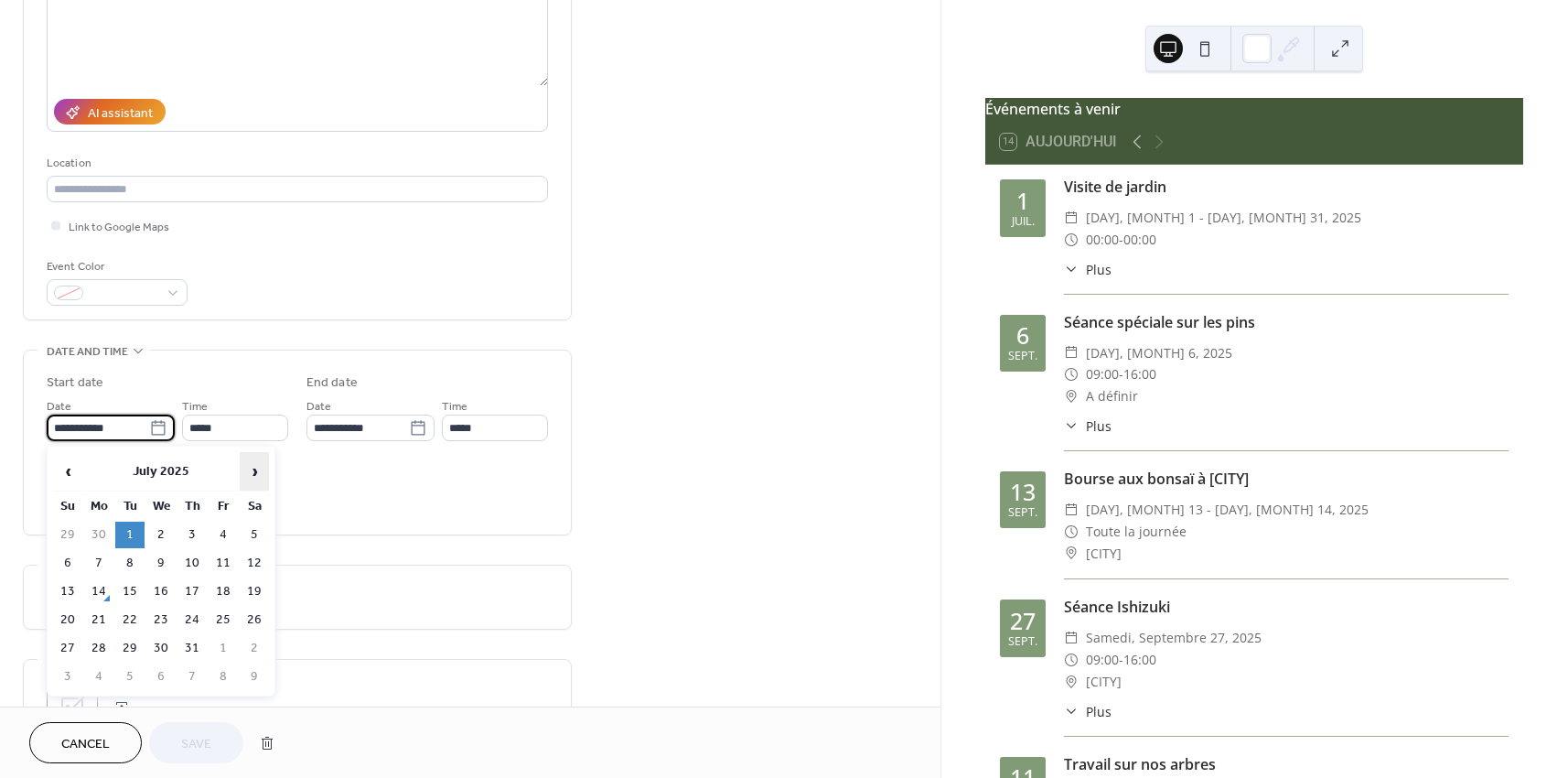 click on "›" at bounding box center [254, 471] 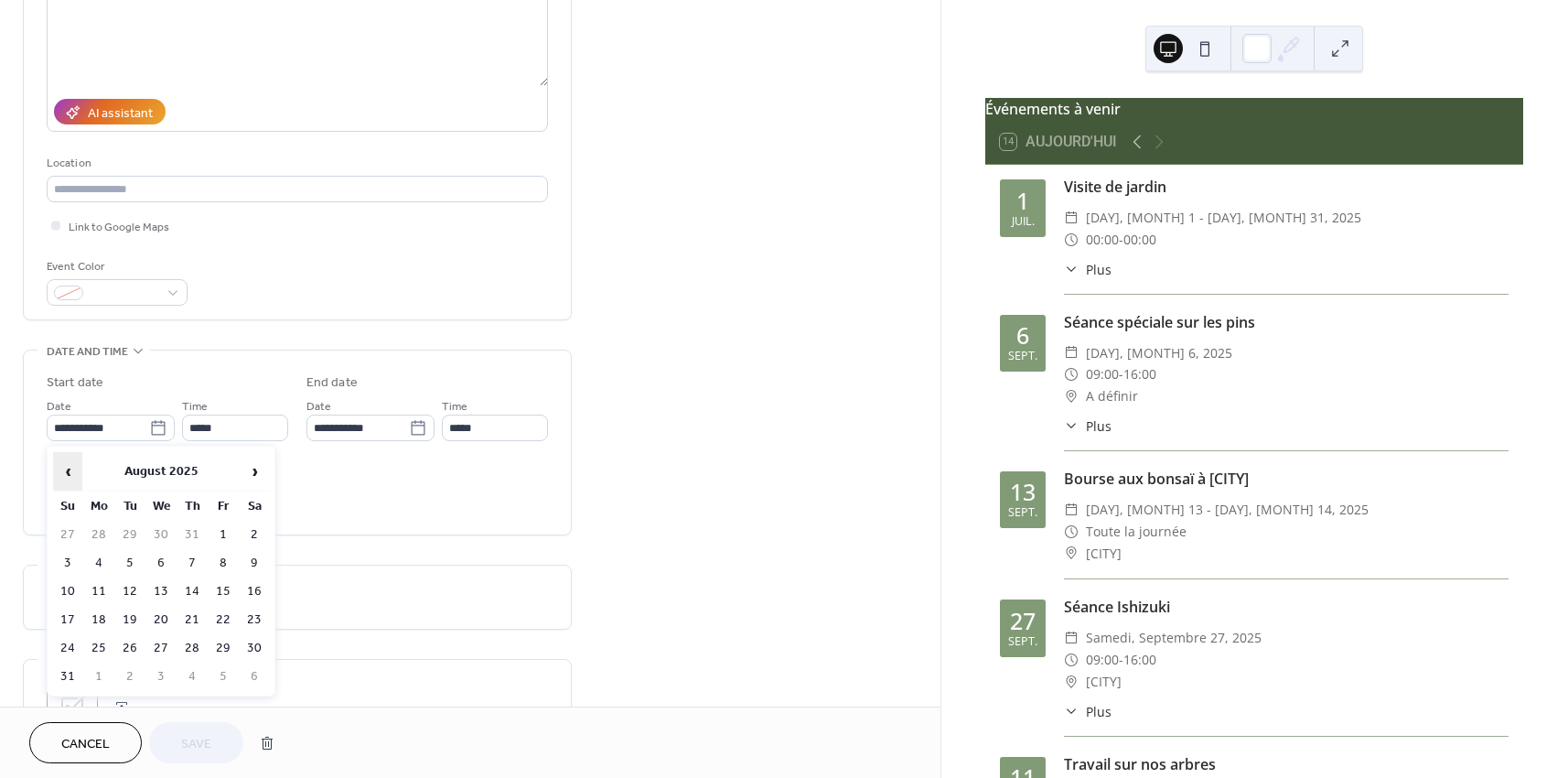 click on "‹" at bounding box center (68, 471) 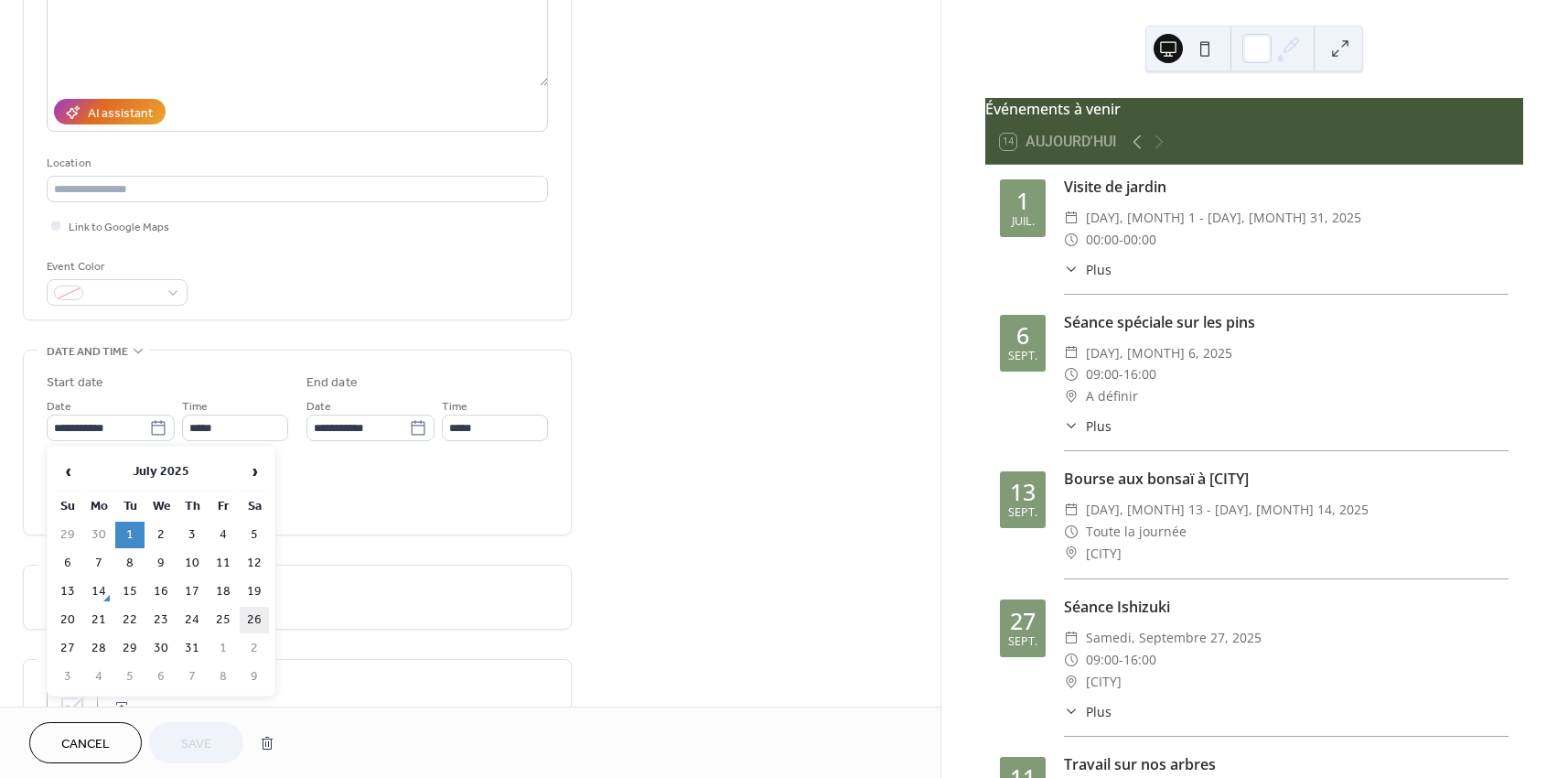 click on "26" at bounding box center [254, 620] 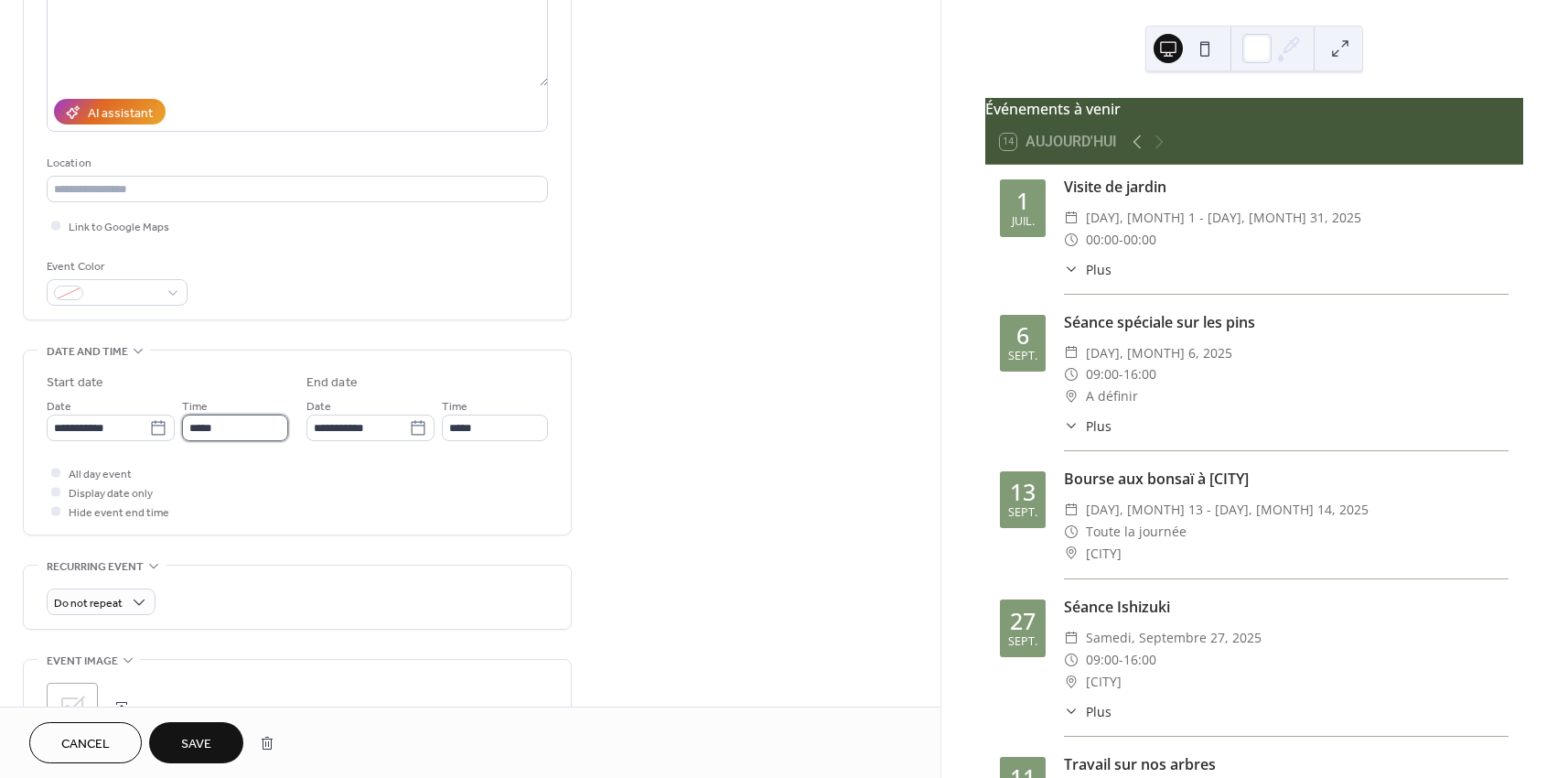 click on "*****" at bounding box center (235, 427) 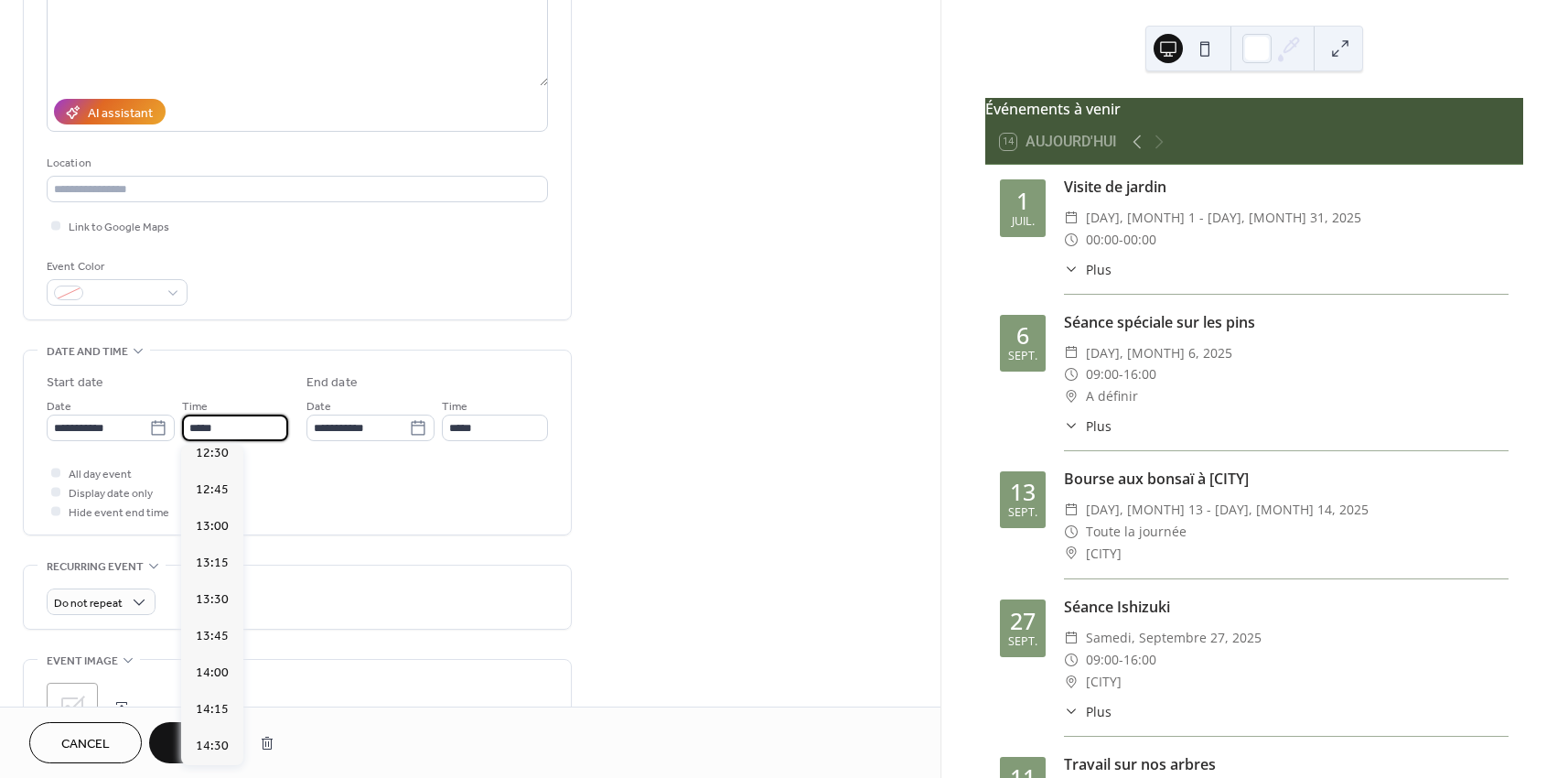 scroll, scrollTop: 1884, scrollLeft: 0, axis: vertical 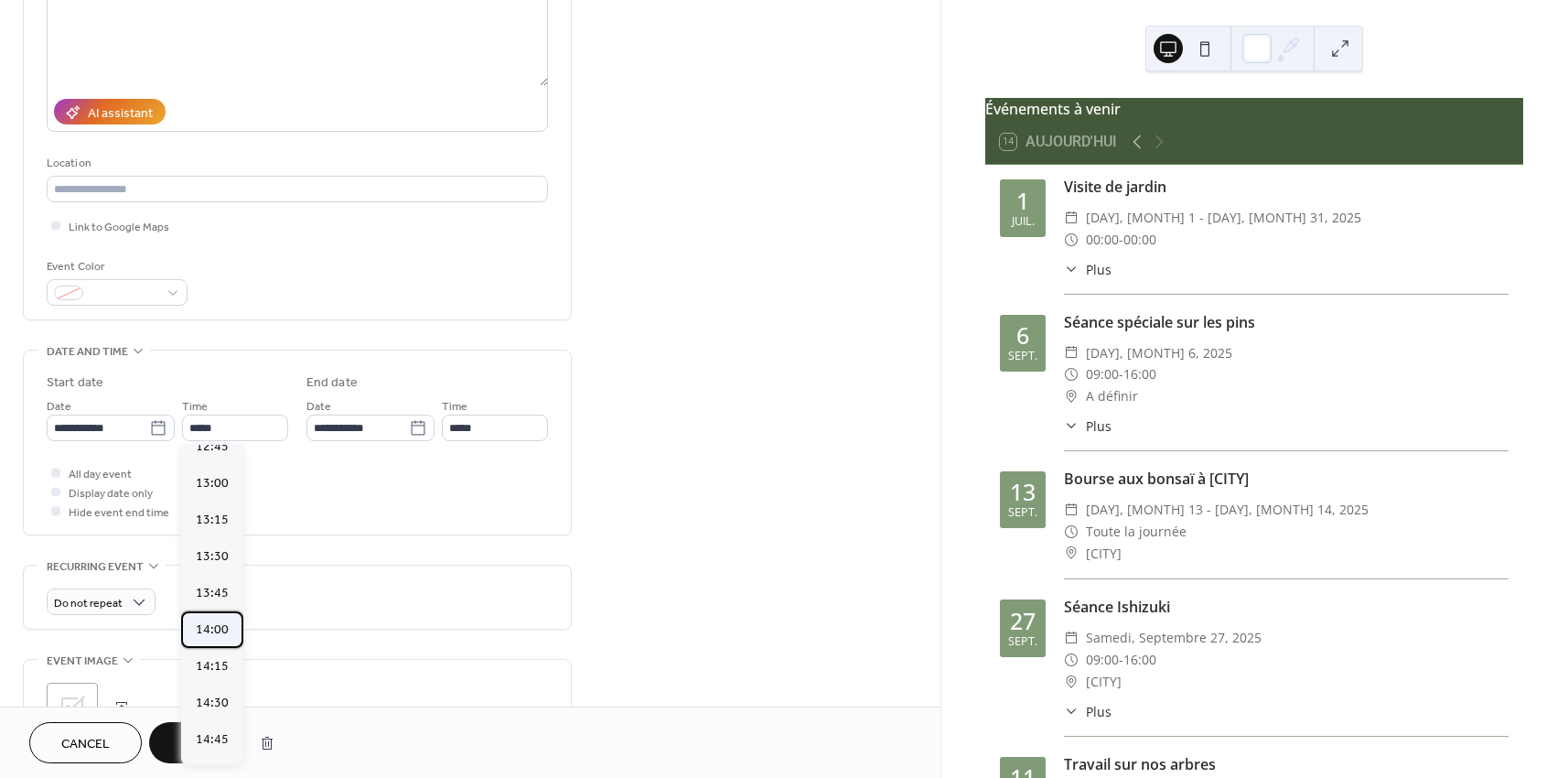 click on "14:00" at bounding box center [212, 630] 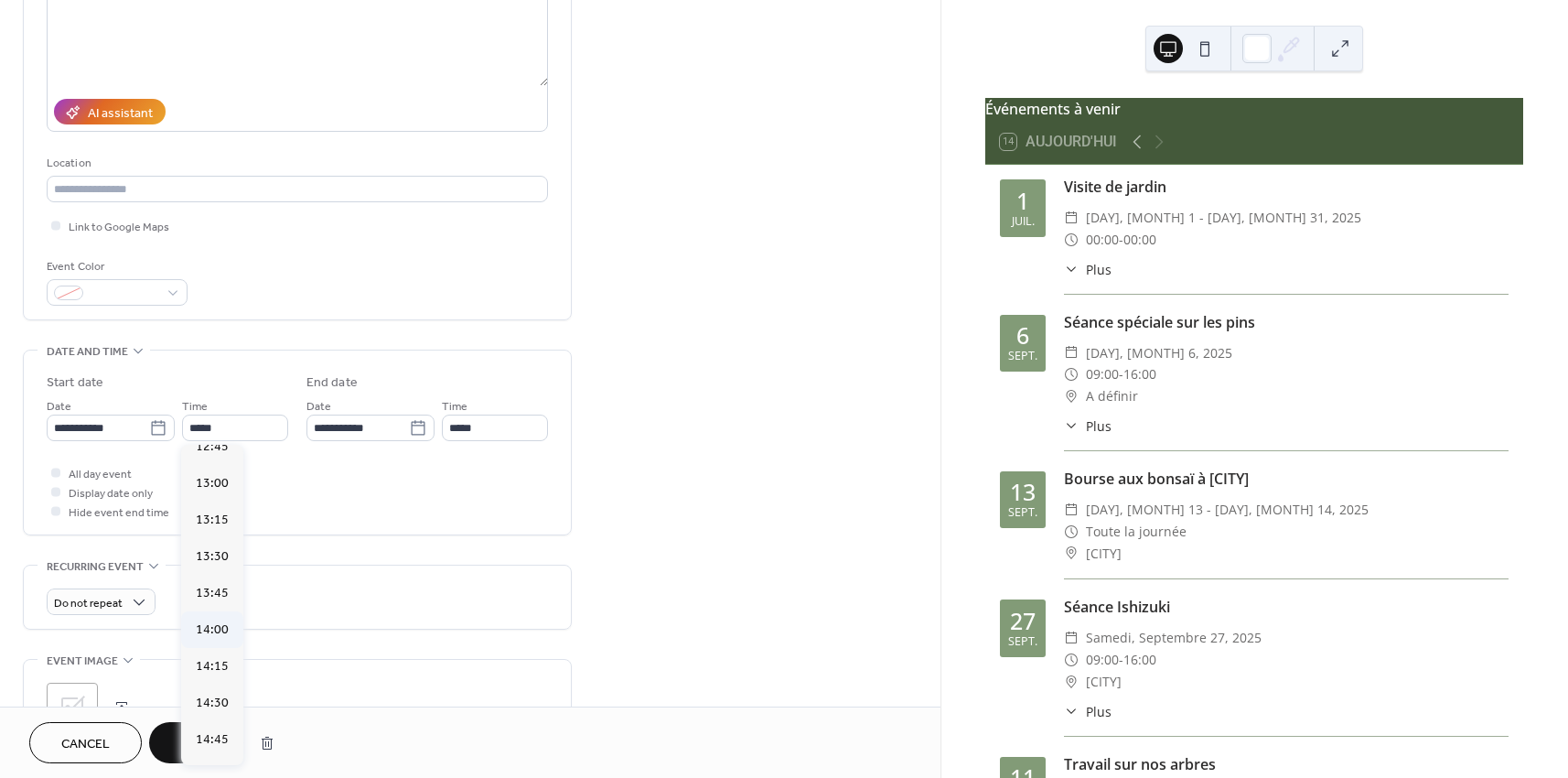 type on "*****" 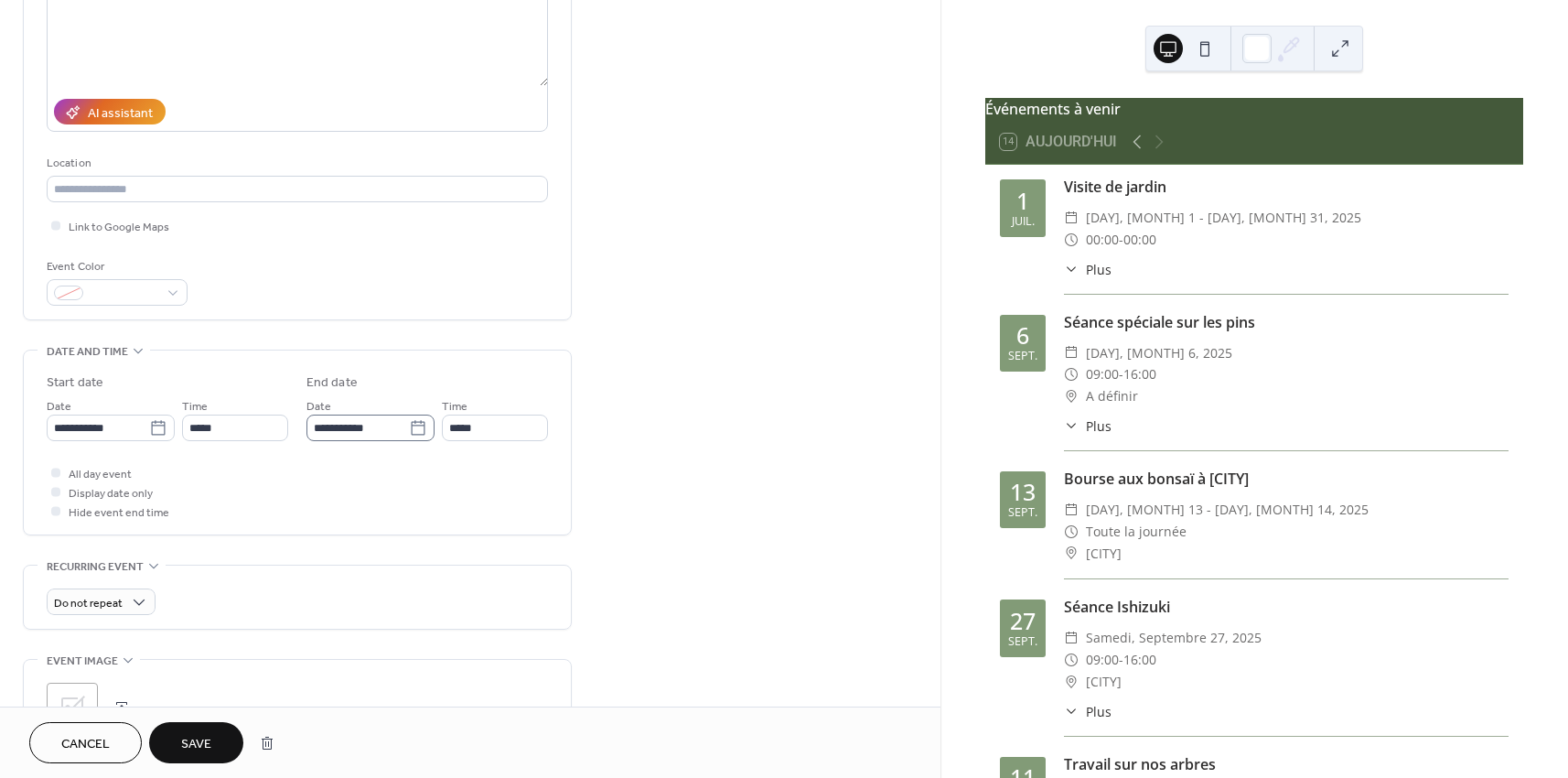 click 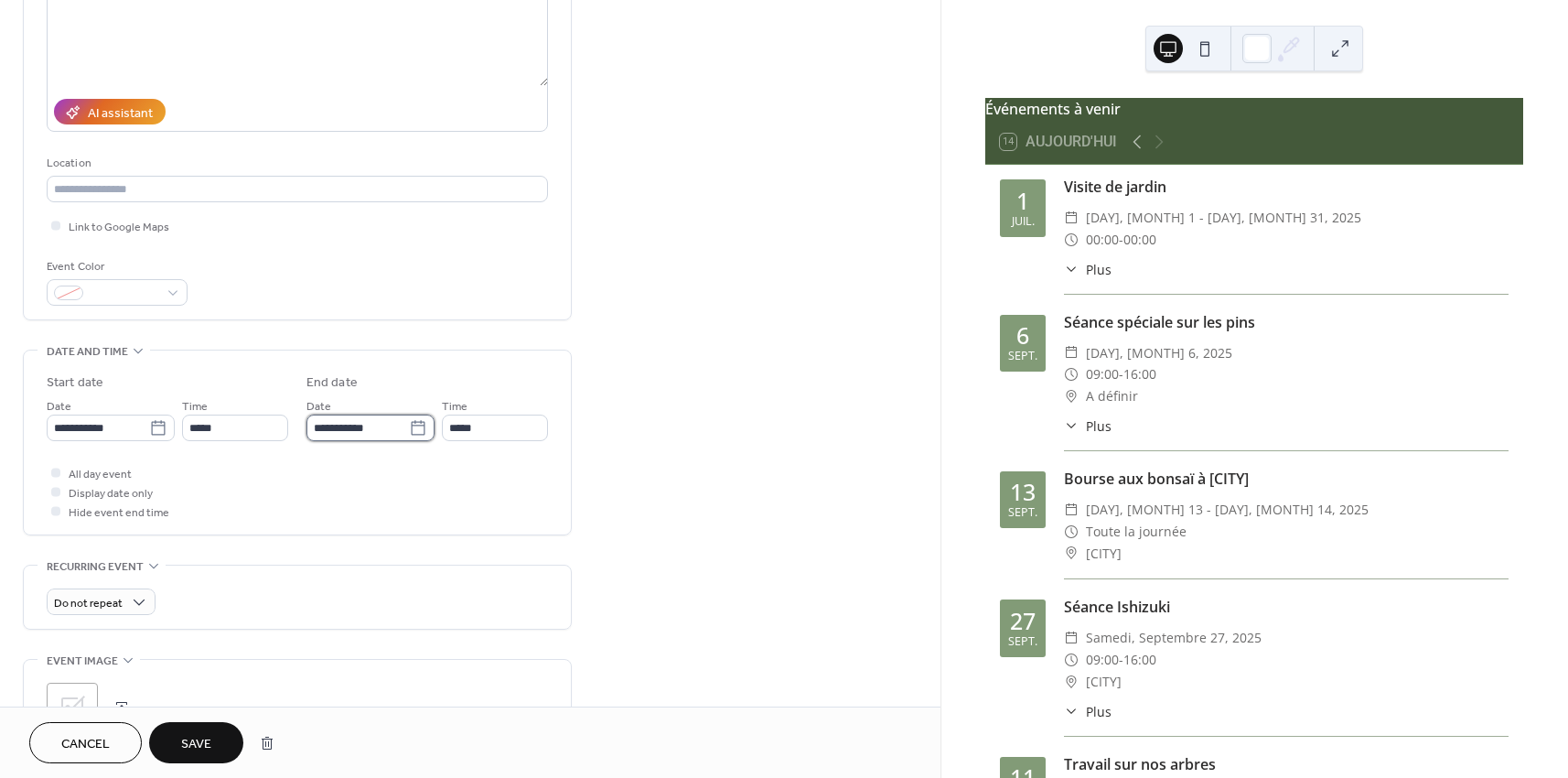 click on "**********" at bounding box center (358, 427) 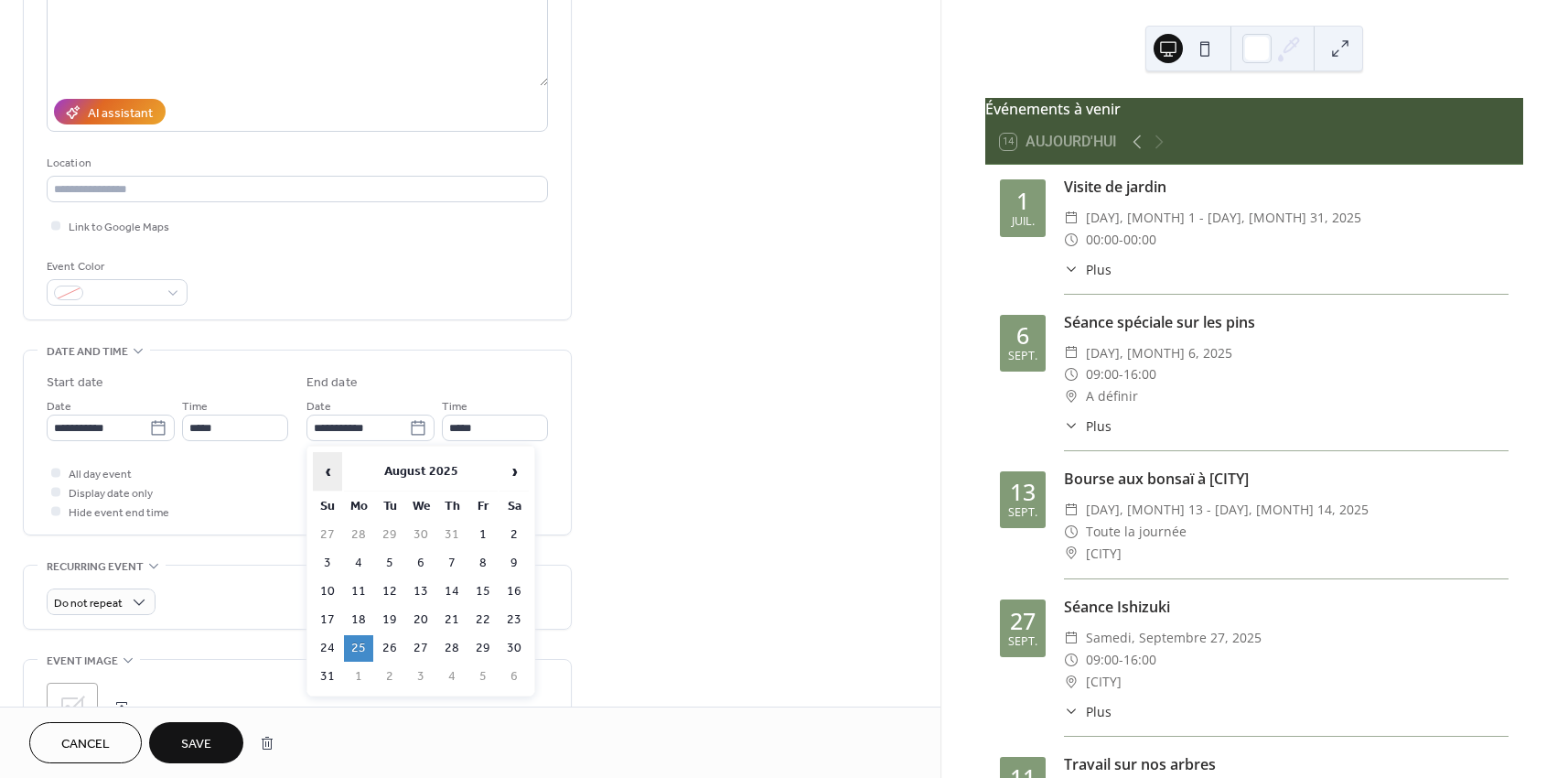 click on "‹" at bounding box center (328, 471) 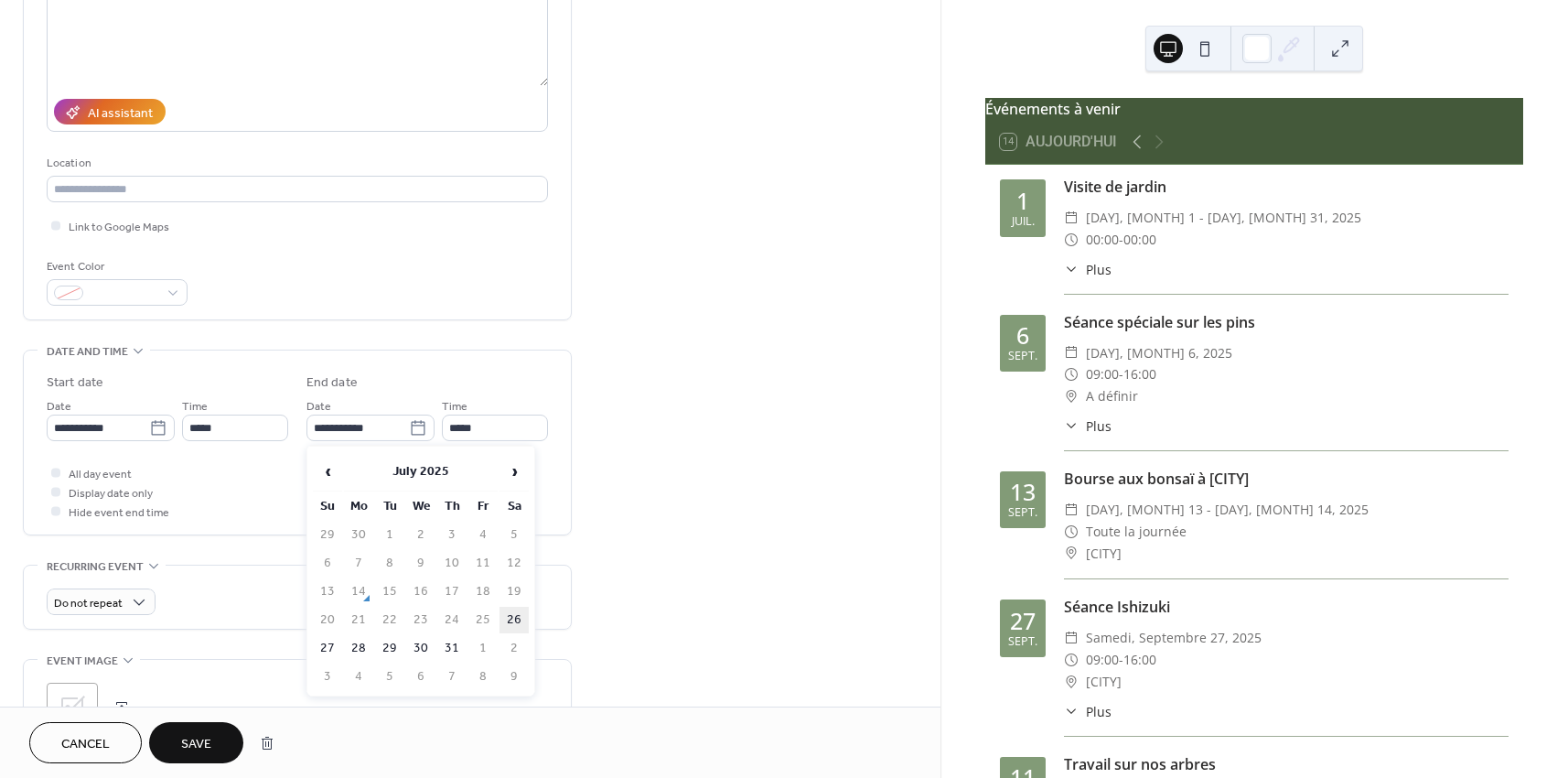 click on "26" at bounding box center [514, 620] 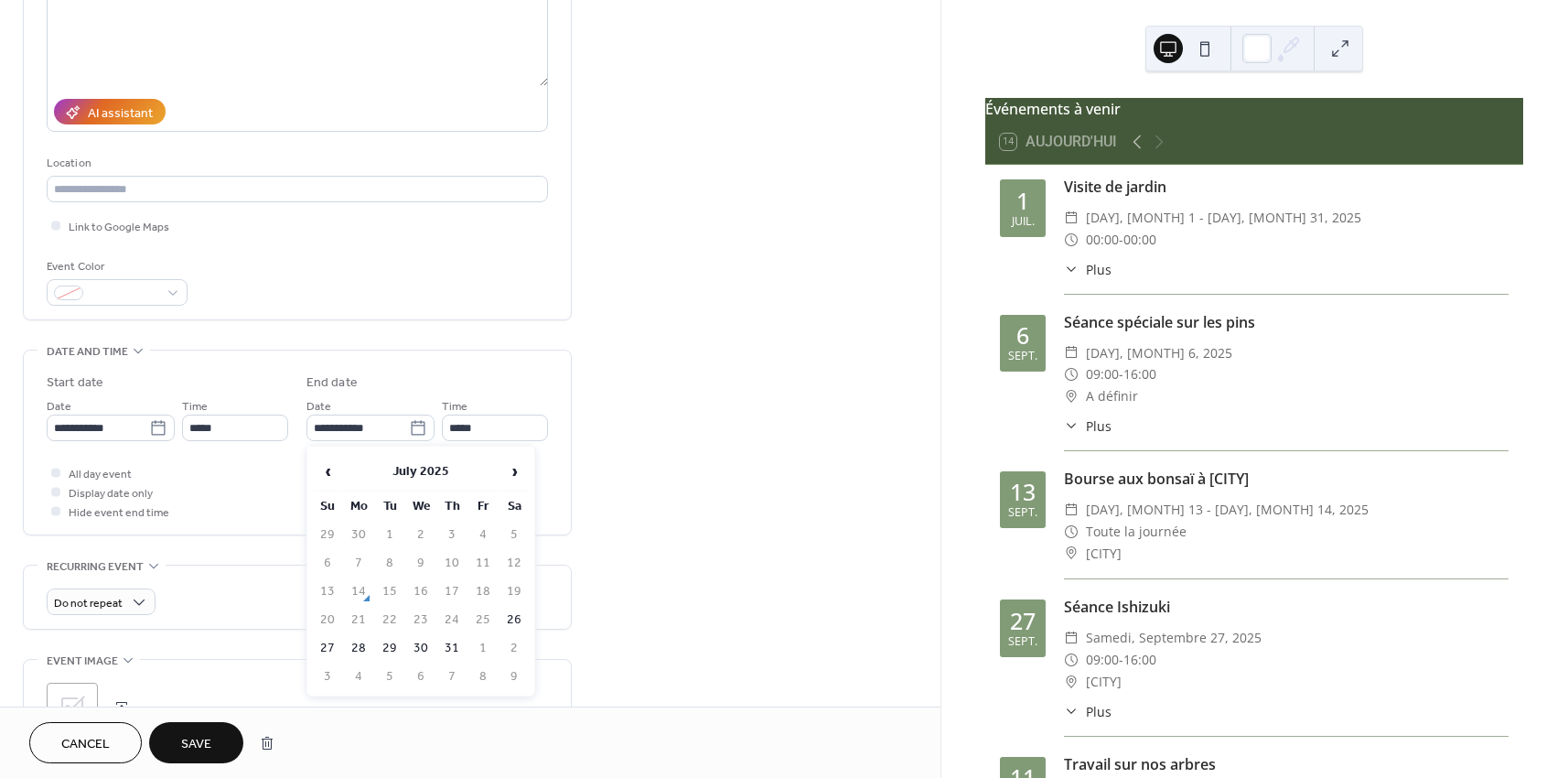type on "**********" 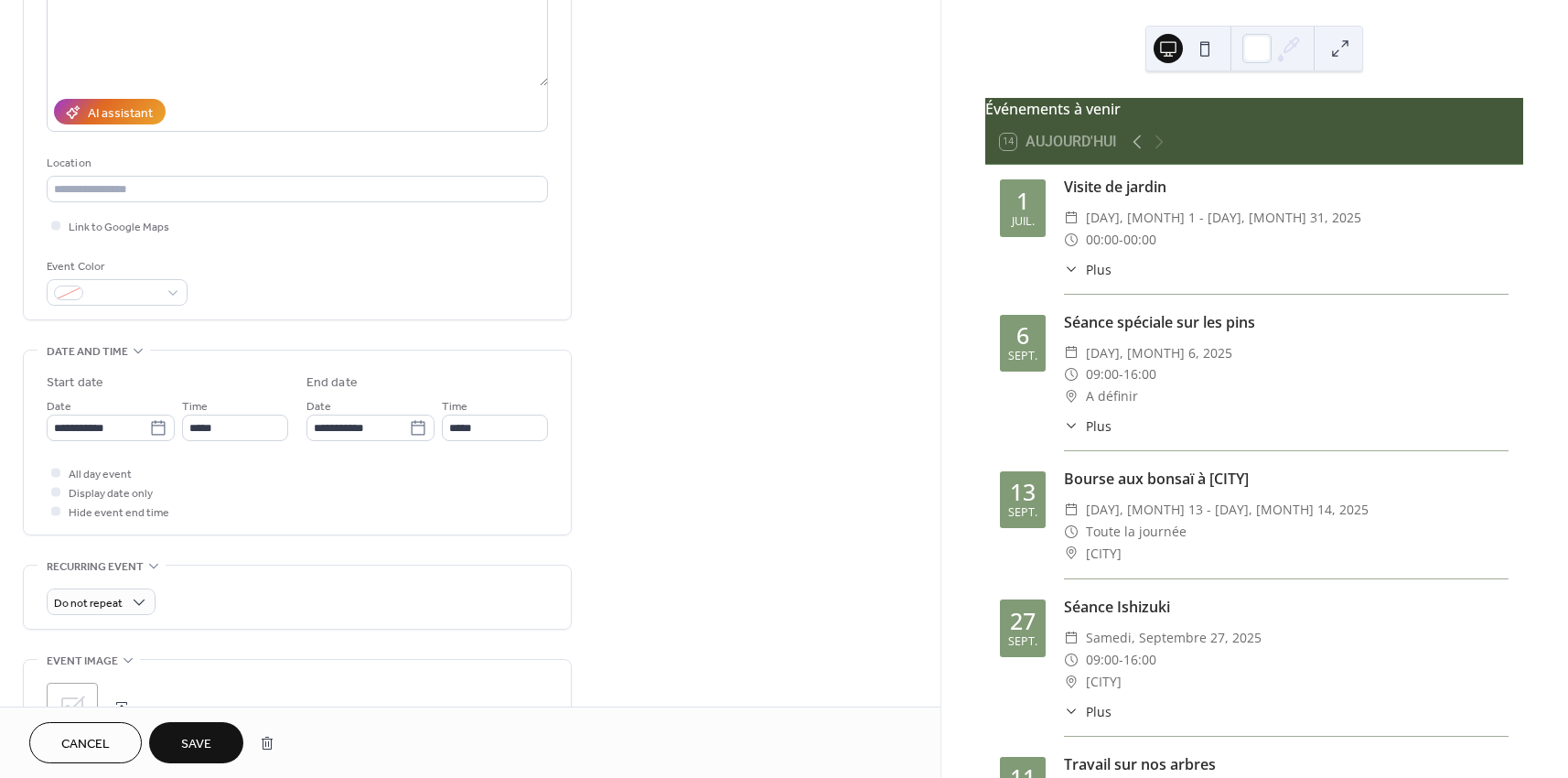 click on "Save" at bounding box center [196, 744] 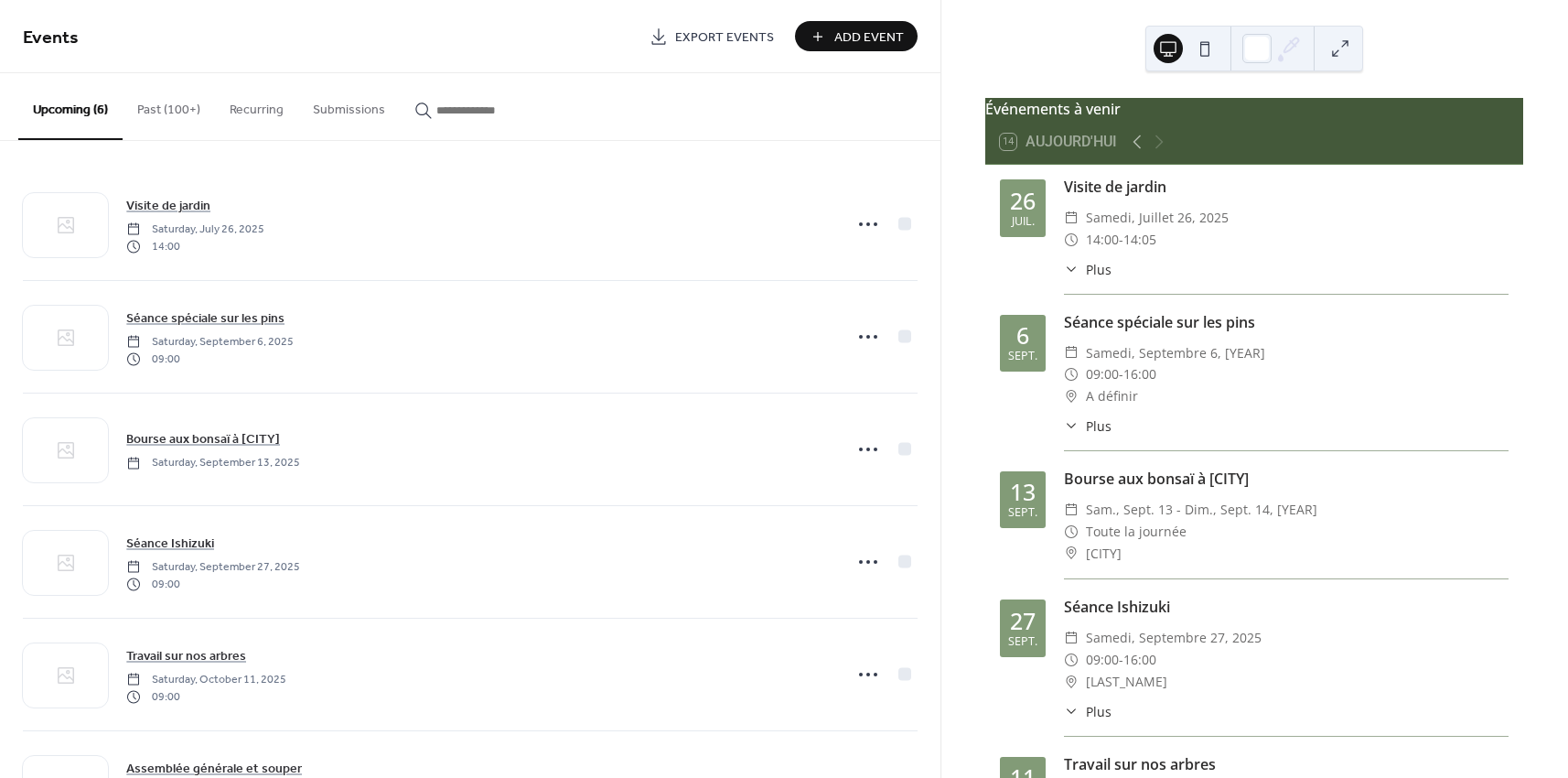 scroll, scrollTop: 0, scrollLeft: 0, axis: both 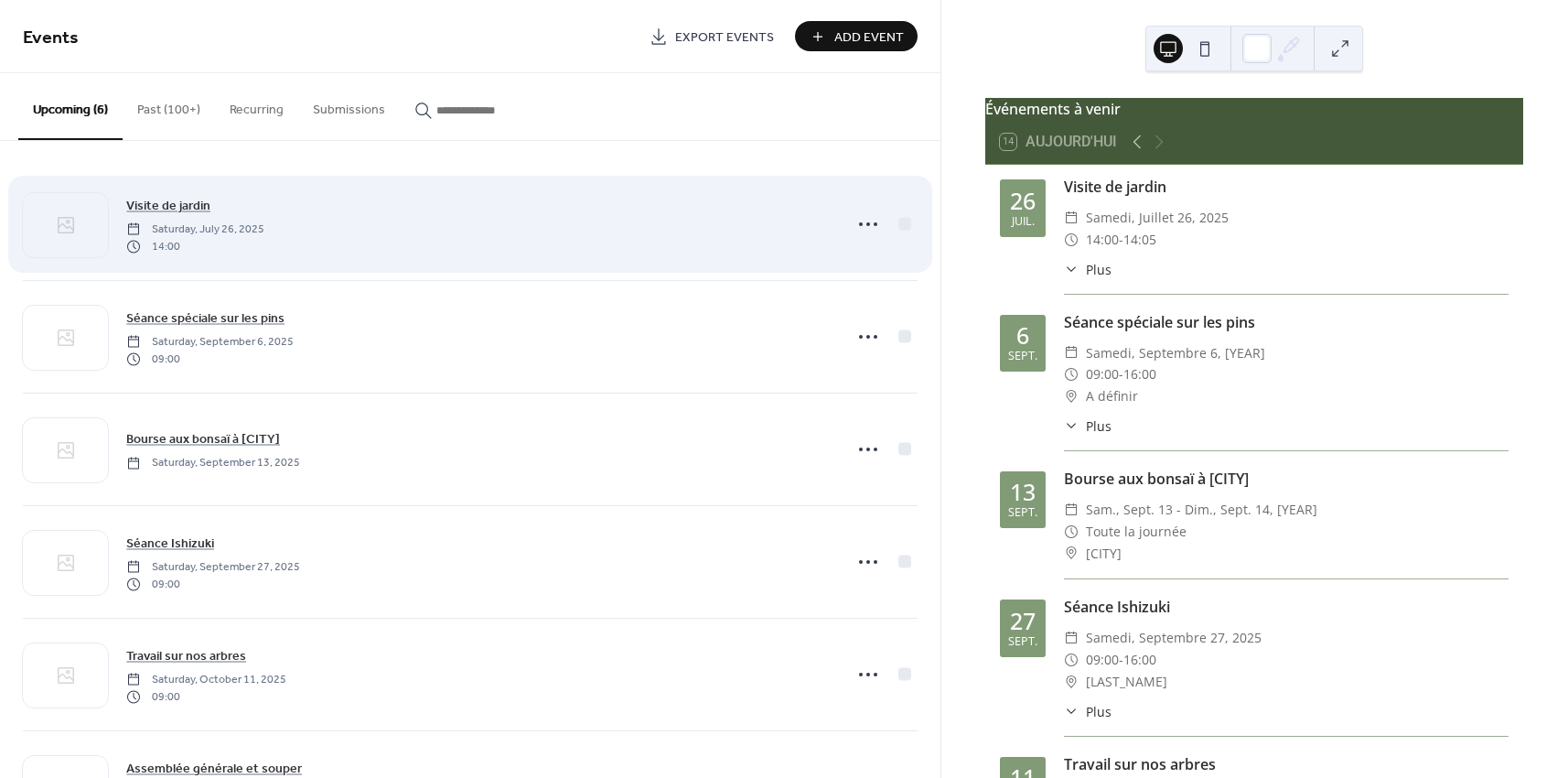 click on "Visite de jardin Saturday, July 26, 2025 14:00" at bounding box center (478, 224) 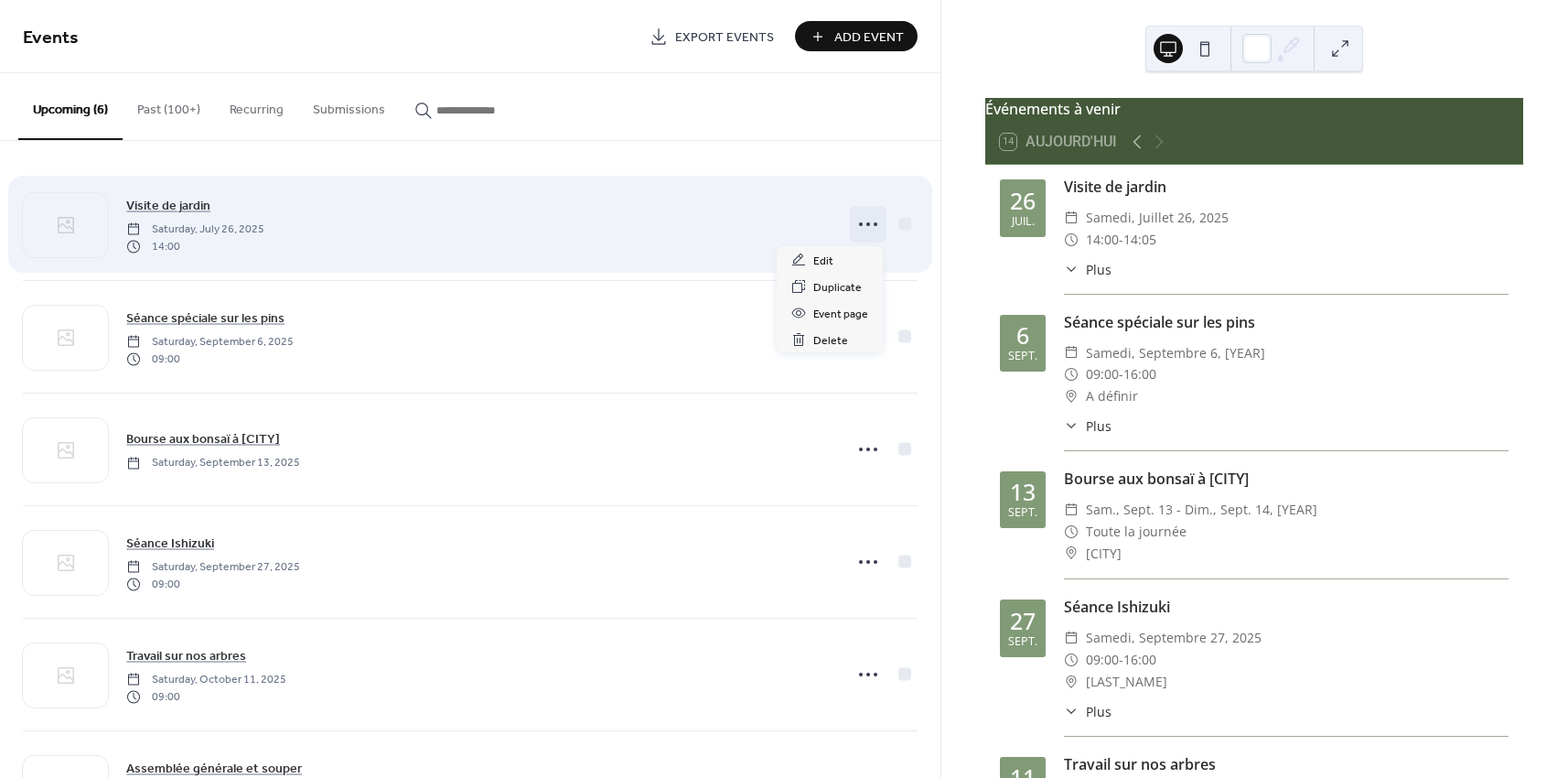 click 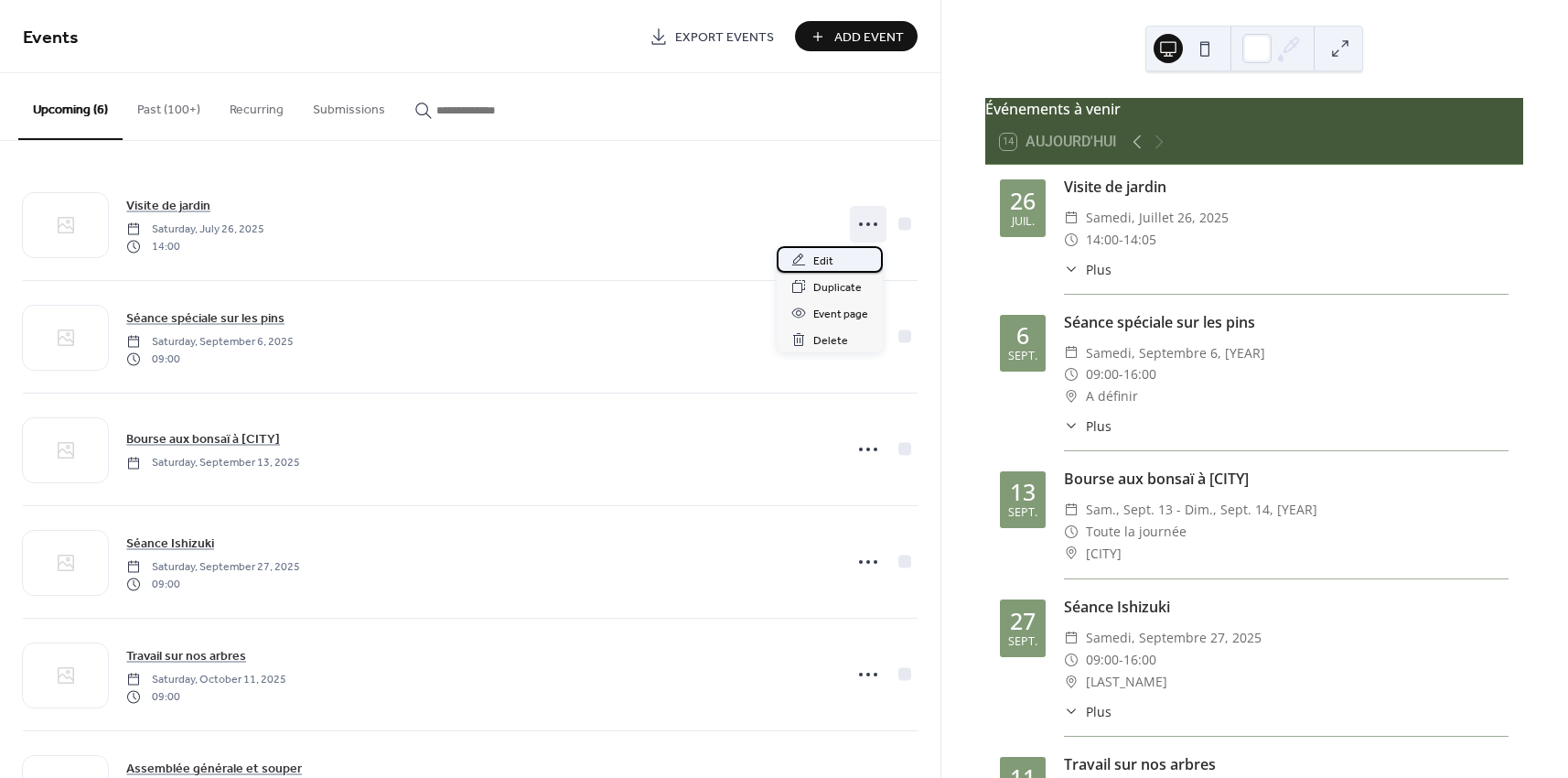 click on "Edit" at bounding box center [823, 261] 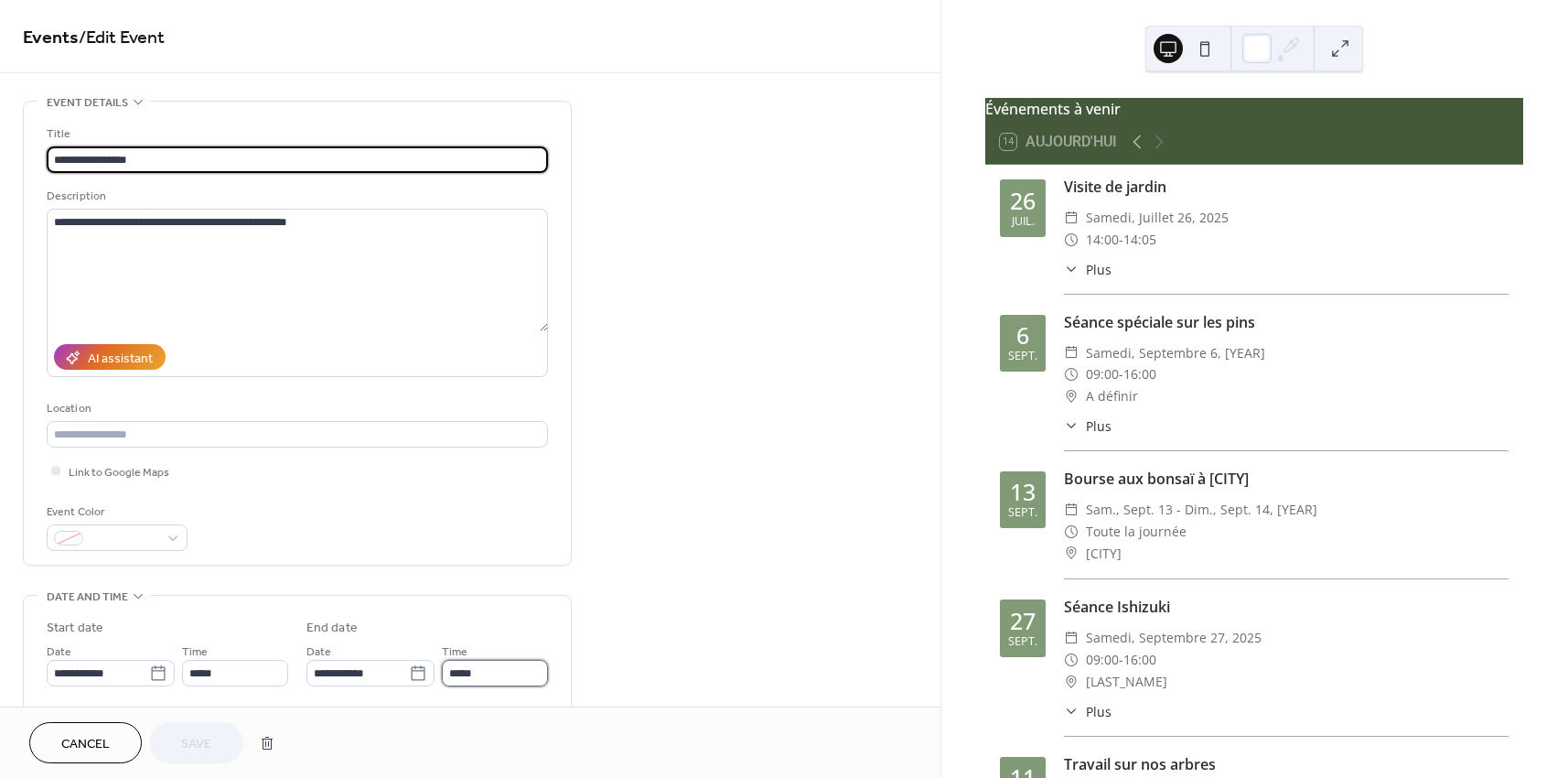 click on "*****" at bounding box center [495, 673] 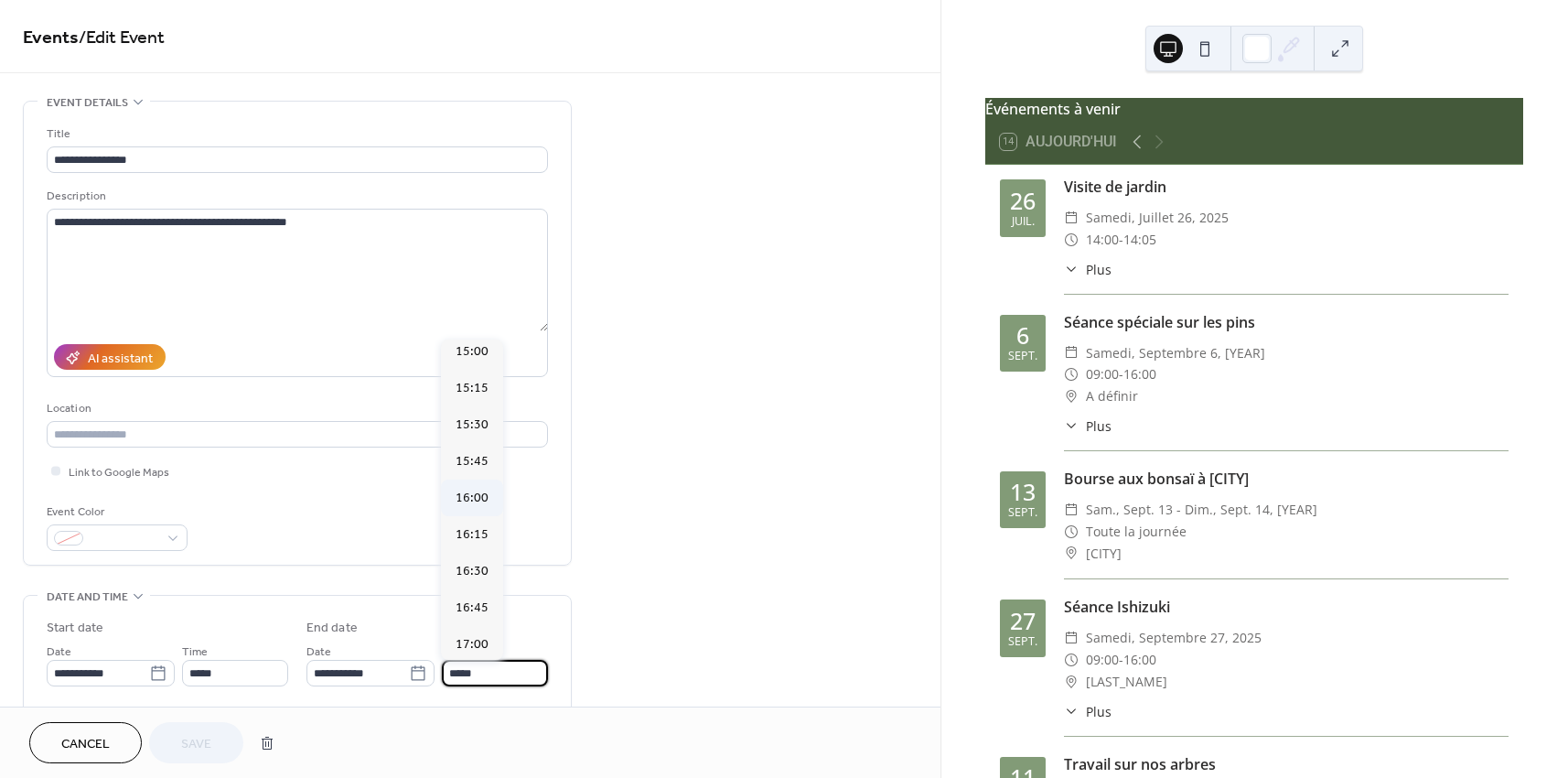scroll, scrollTop: 158, scrollLeft: 0, axis: vertical 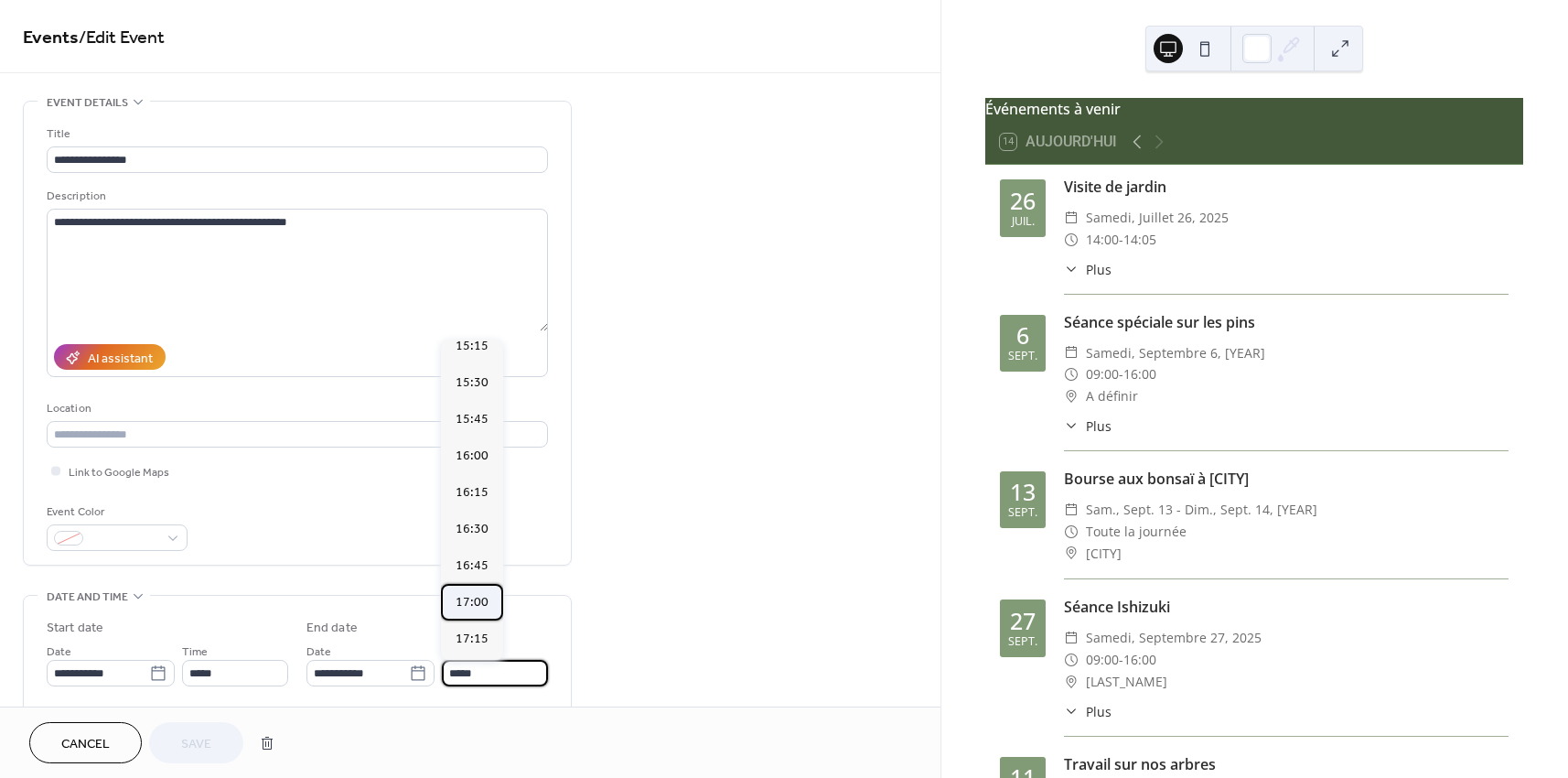 click on "17:00" at bounding box center (472, 602) 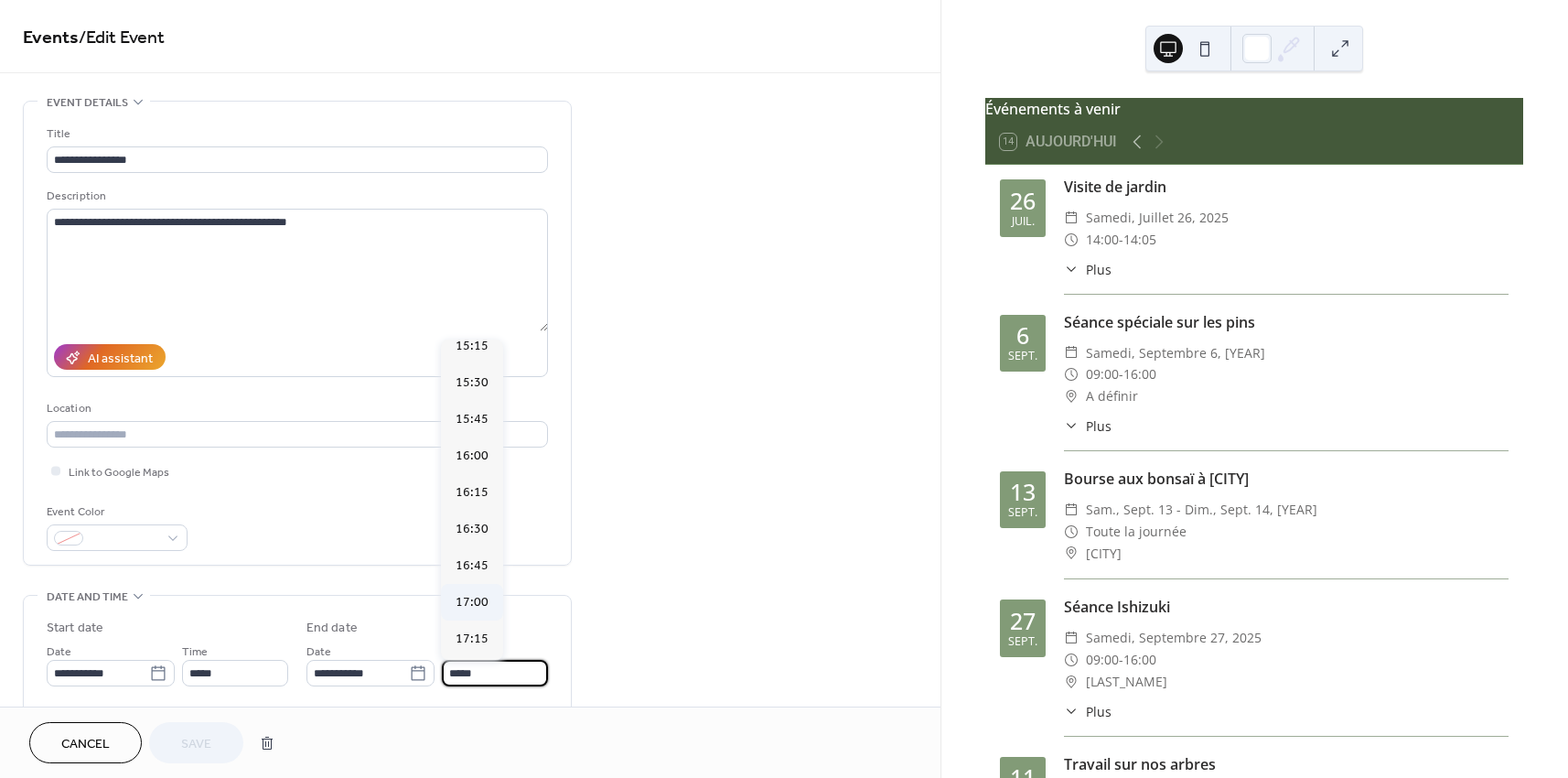 type on "*****" 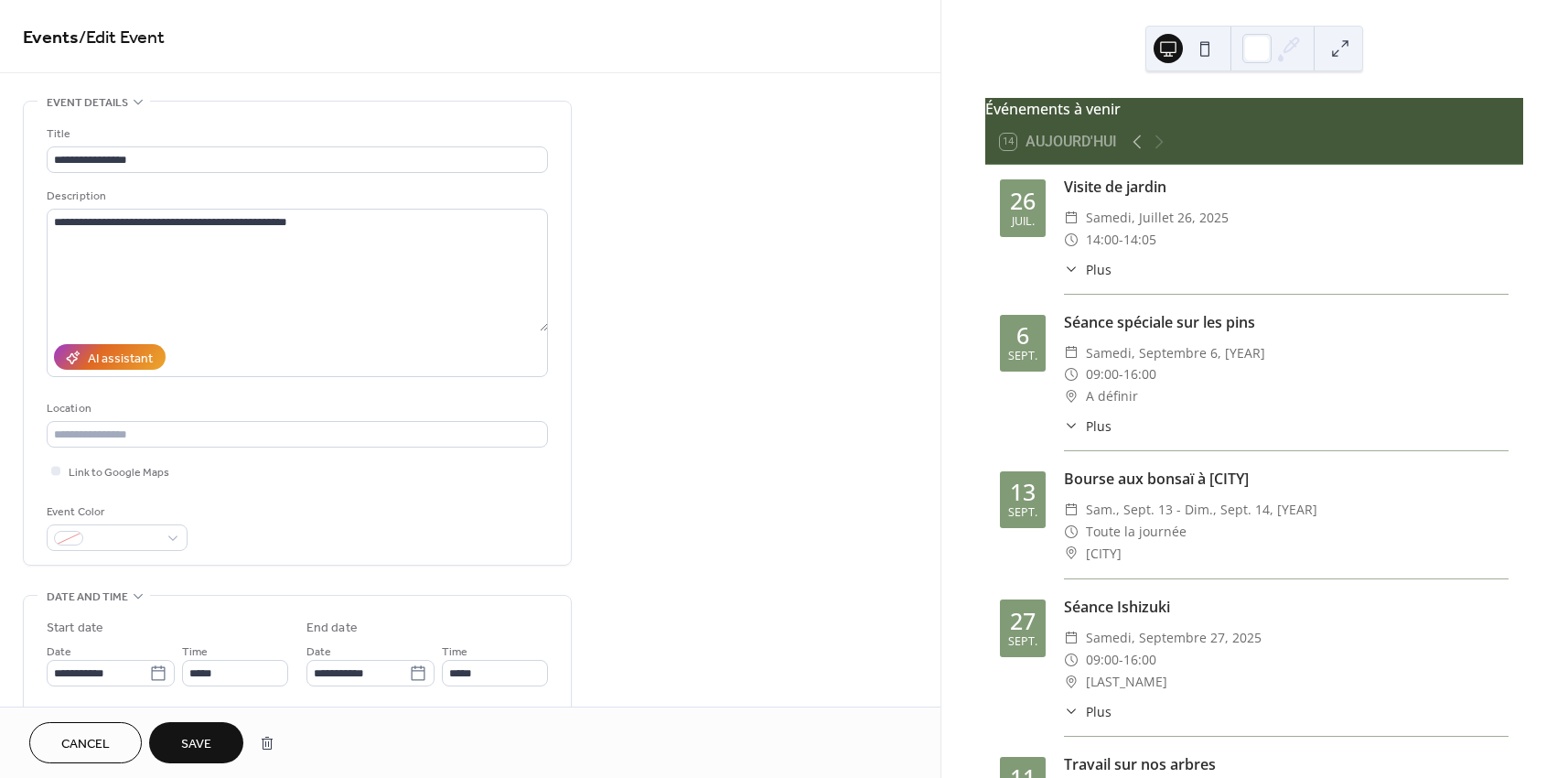click on "Save" at bounding box center [196, 744] 